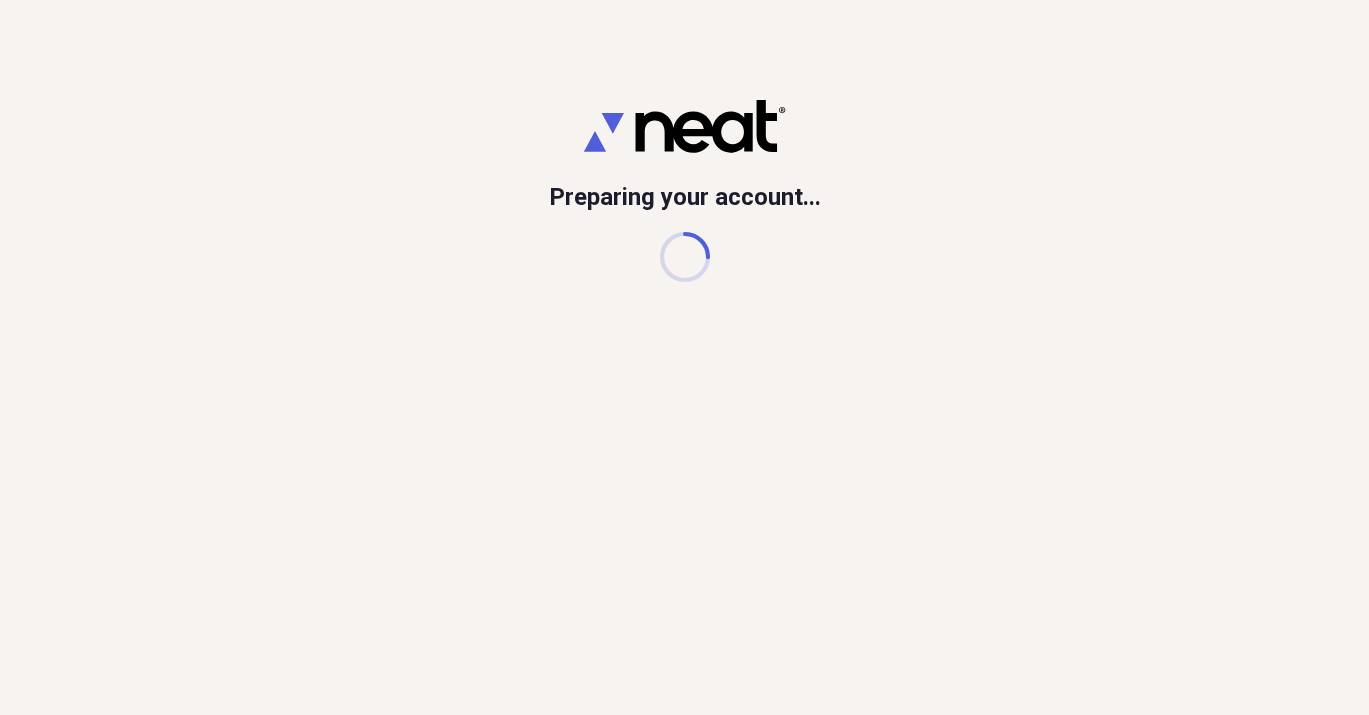 scroll, scrollTop: 0, scrollLeft: 0, axis: both 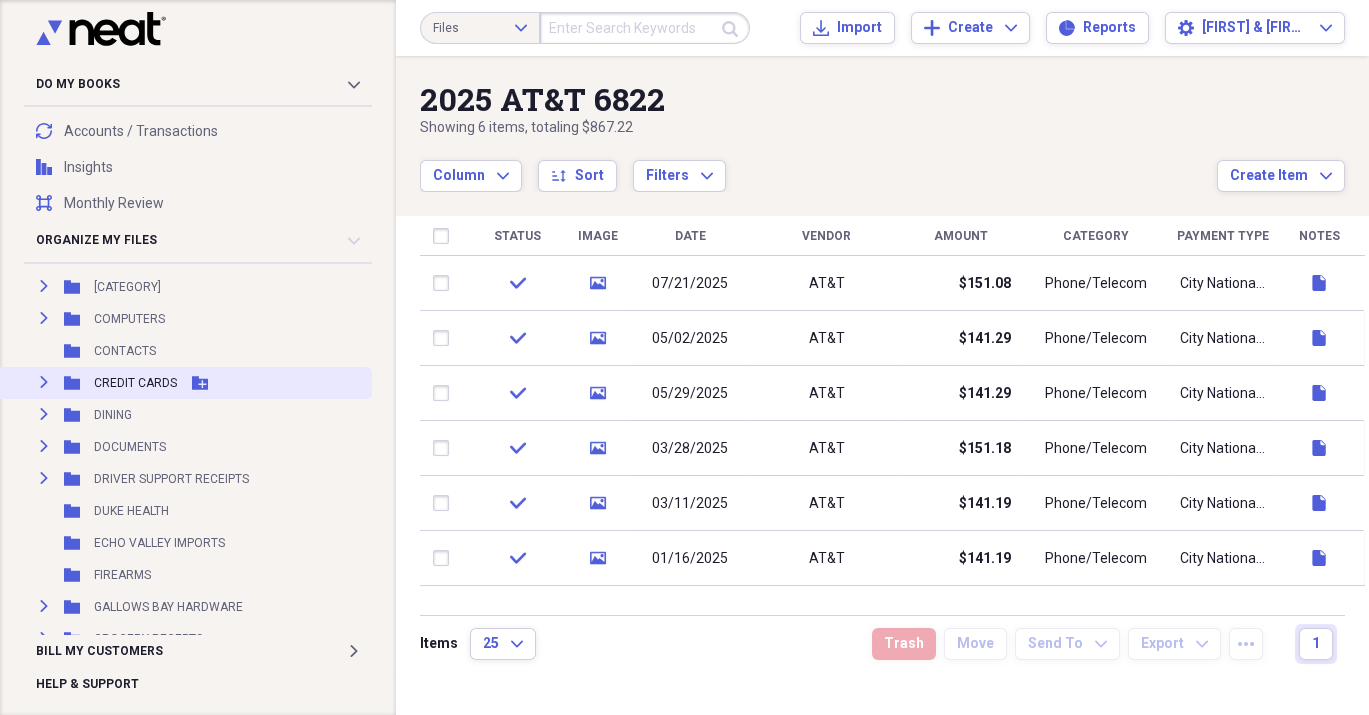click on "Expand" 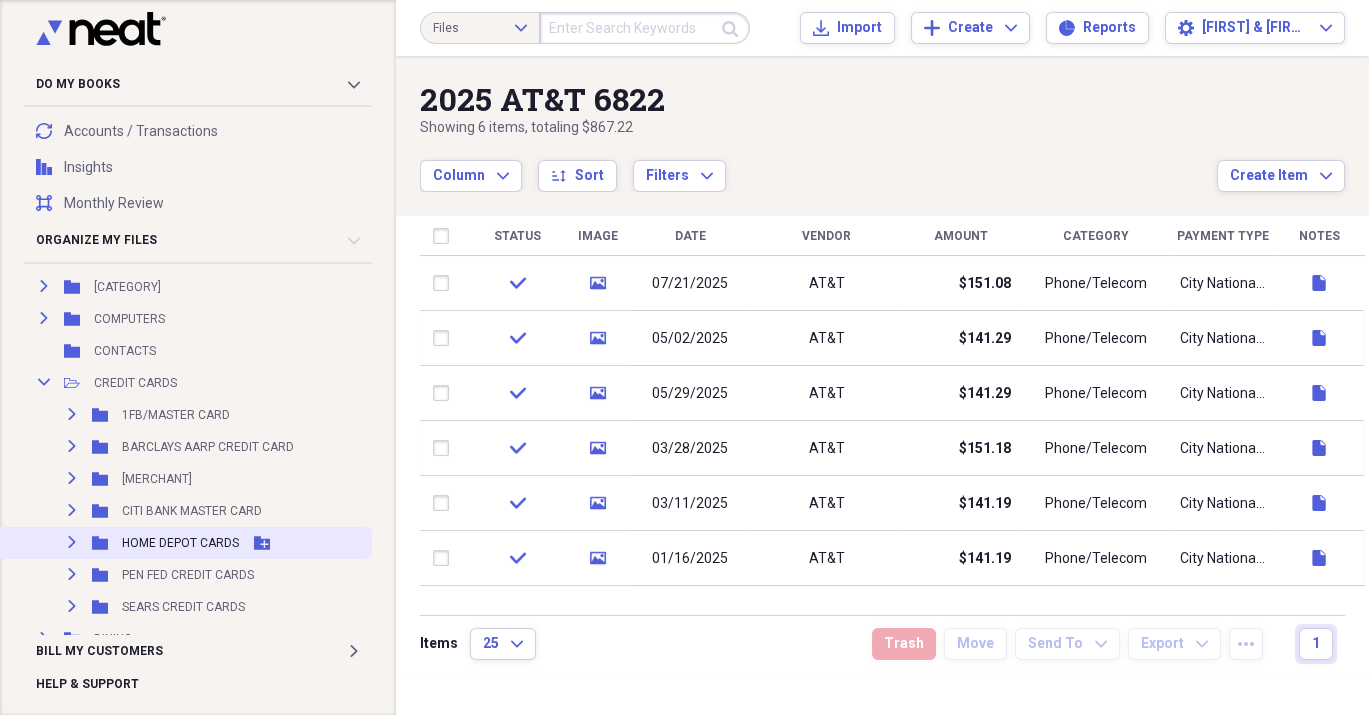 click on "Expand" 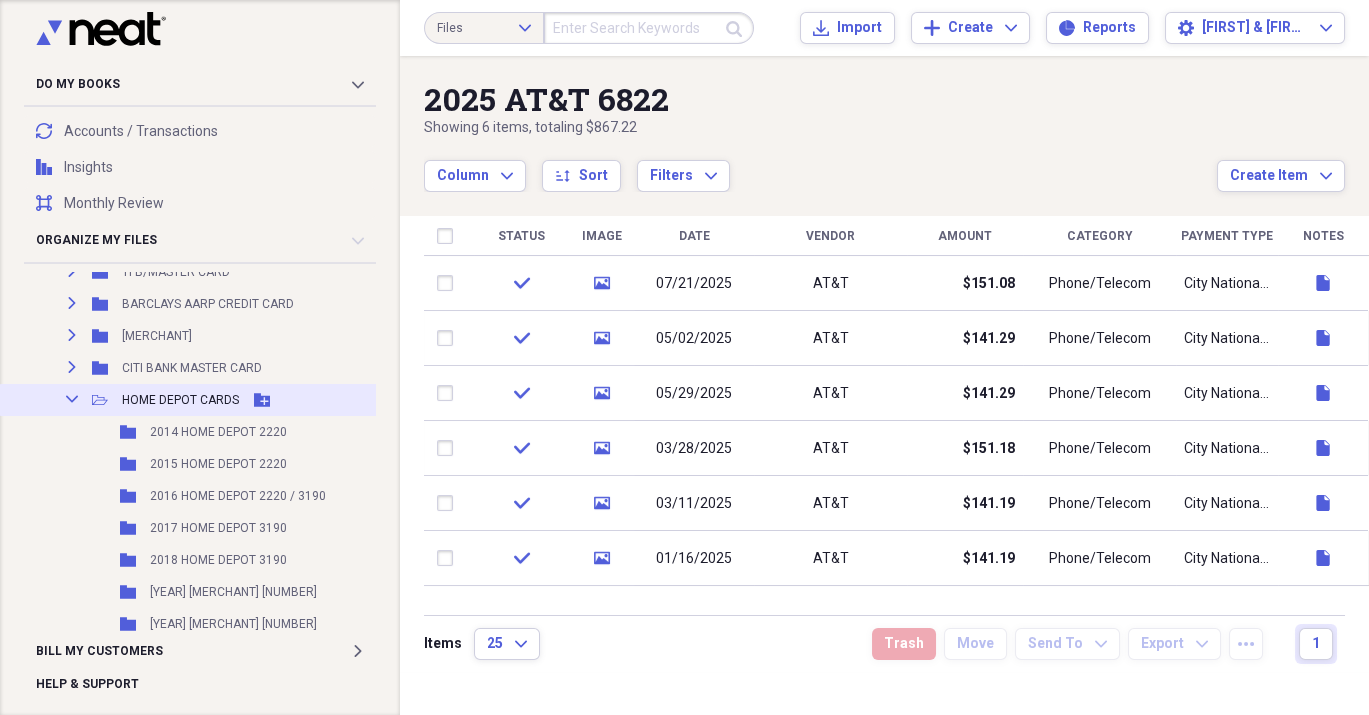 scroll, scrollTop: 909, scrollLeft: 0, axis: vertical 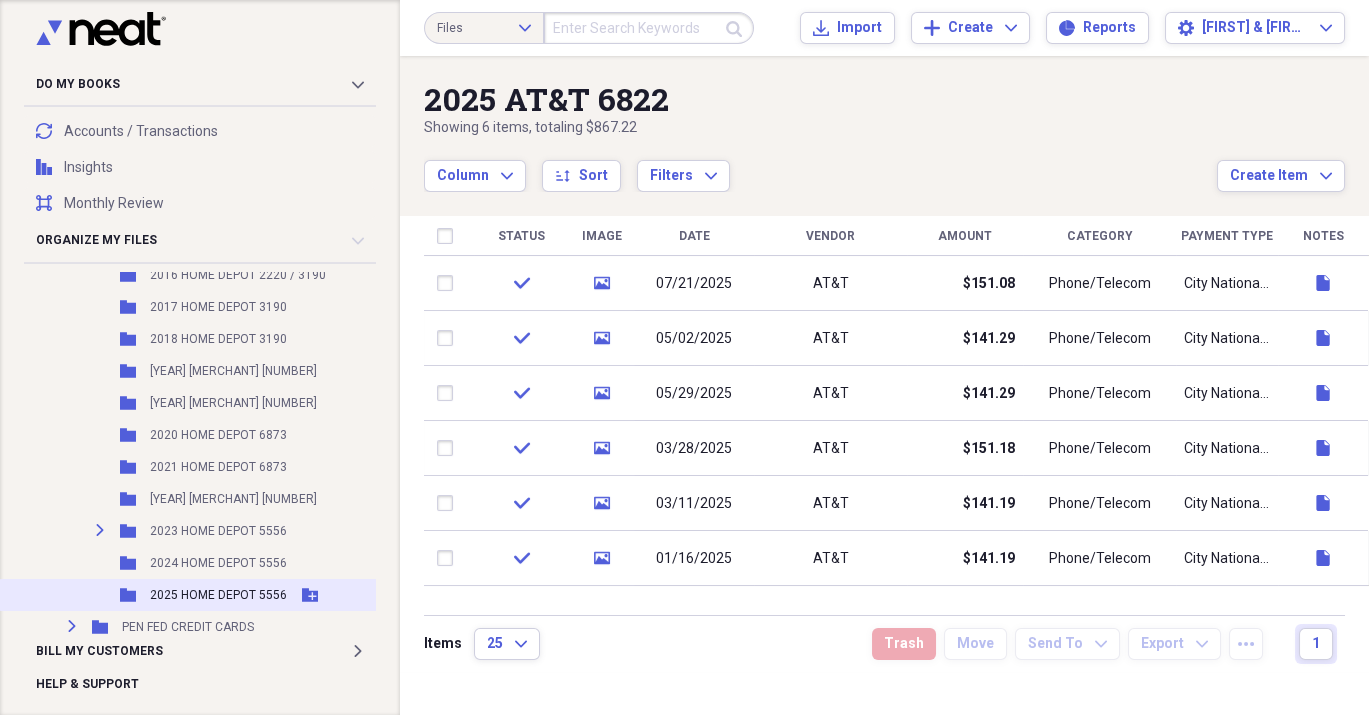 click on "Folder 2025 HOME DEPOT 5556 Add Folder" at bounding box center [193, 595] 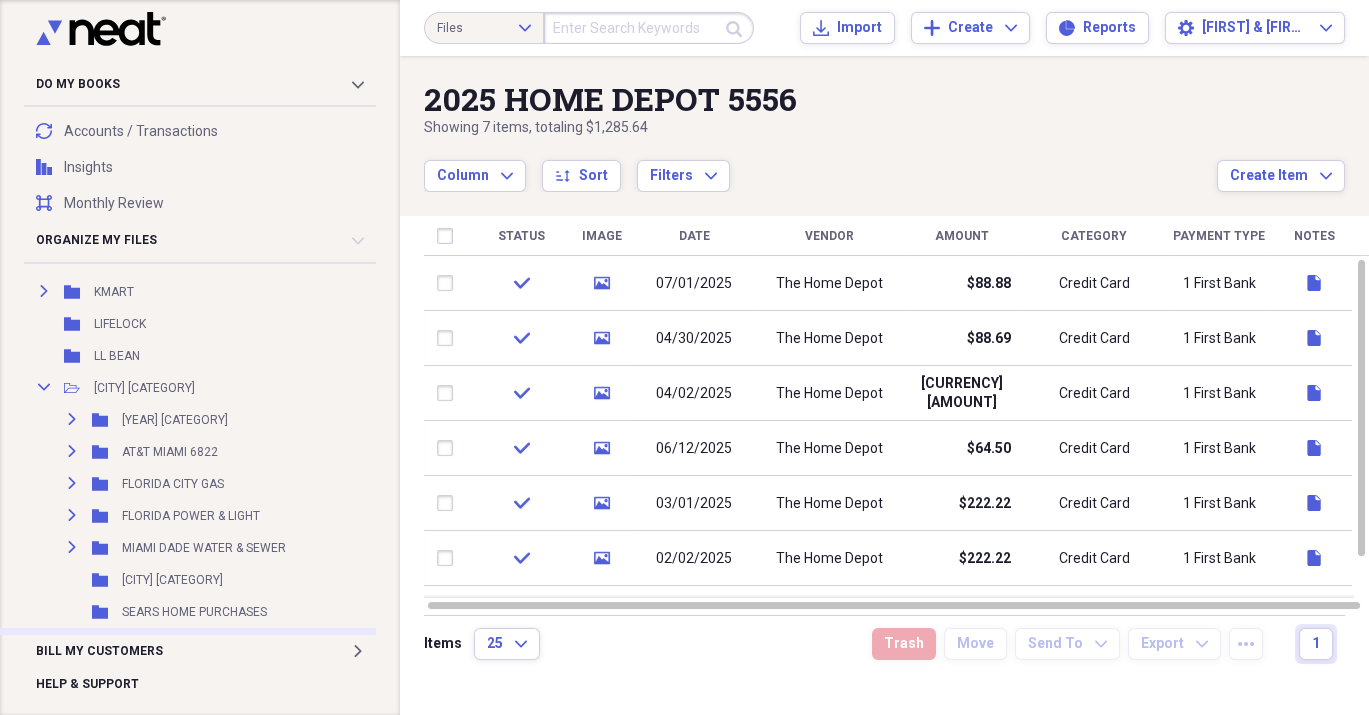 scroll, scrollTop: 1896, scrollLeft: 0, axis: vertical 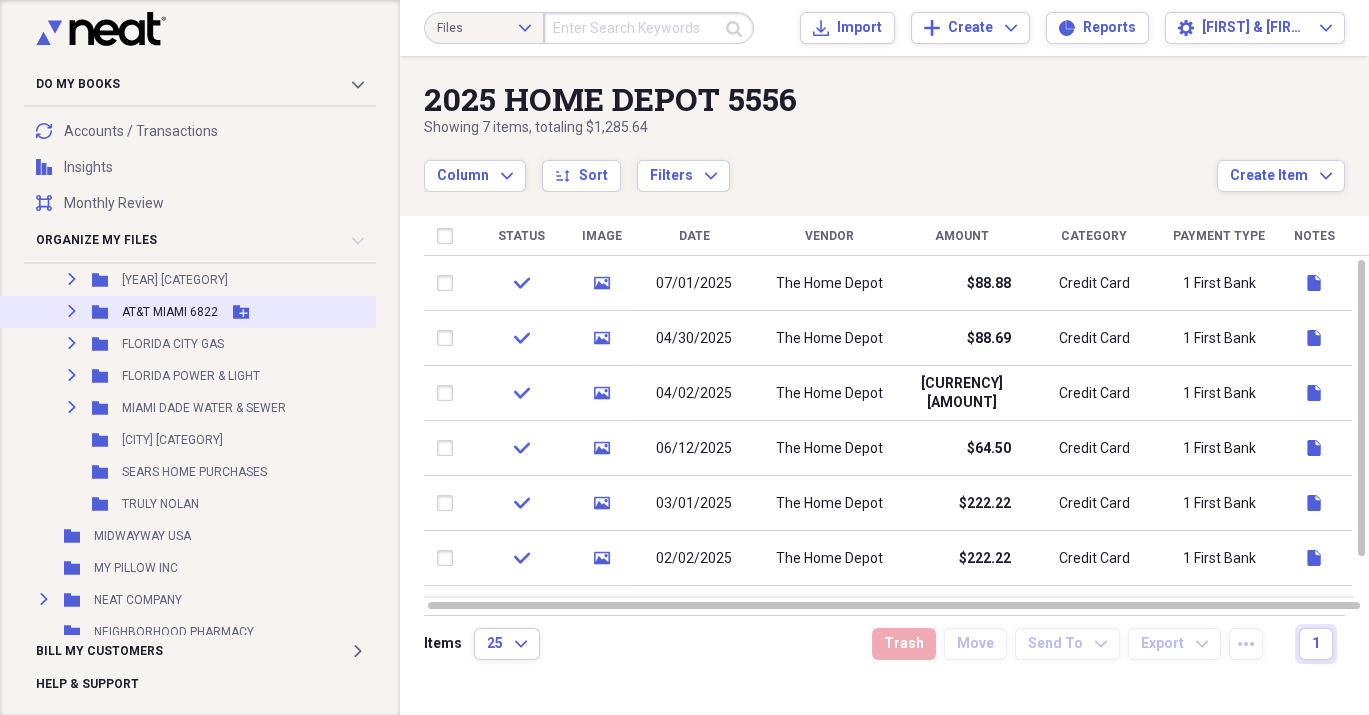 click on "Expand" 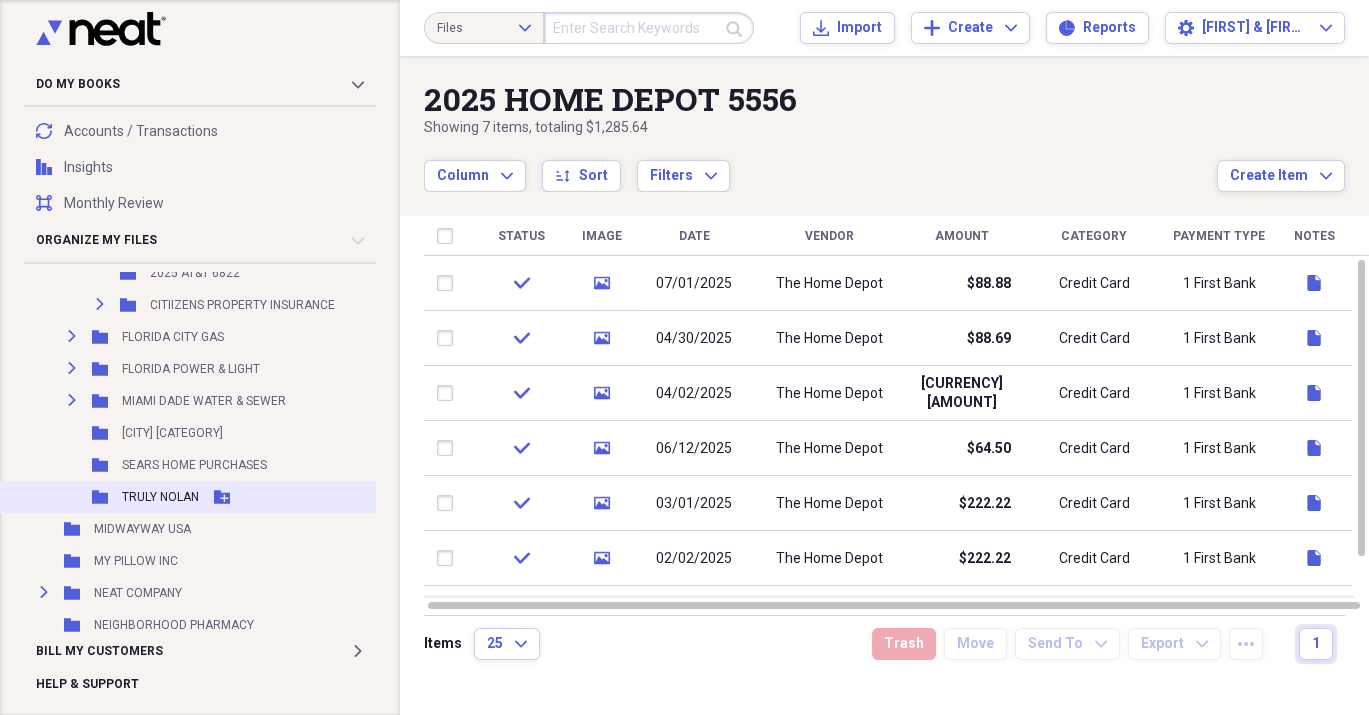 scroll, scrollTop: 2260, scrollLeft: 0, axis: vertical 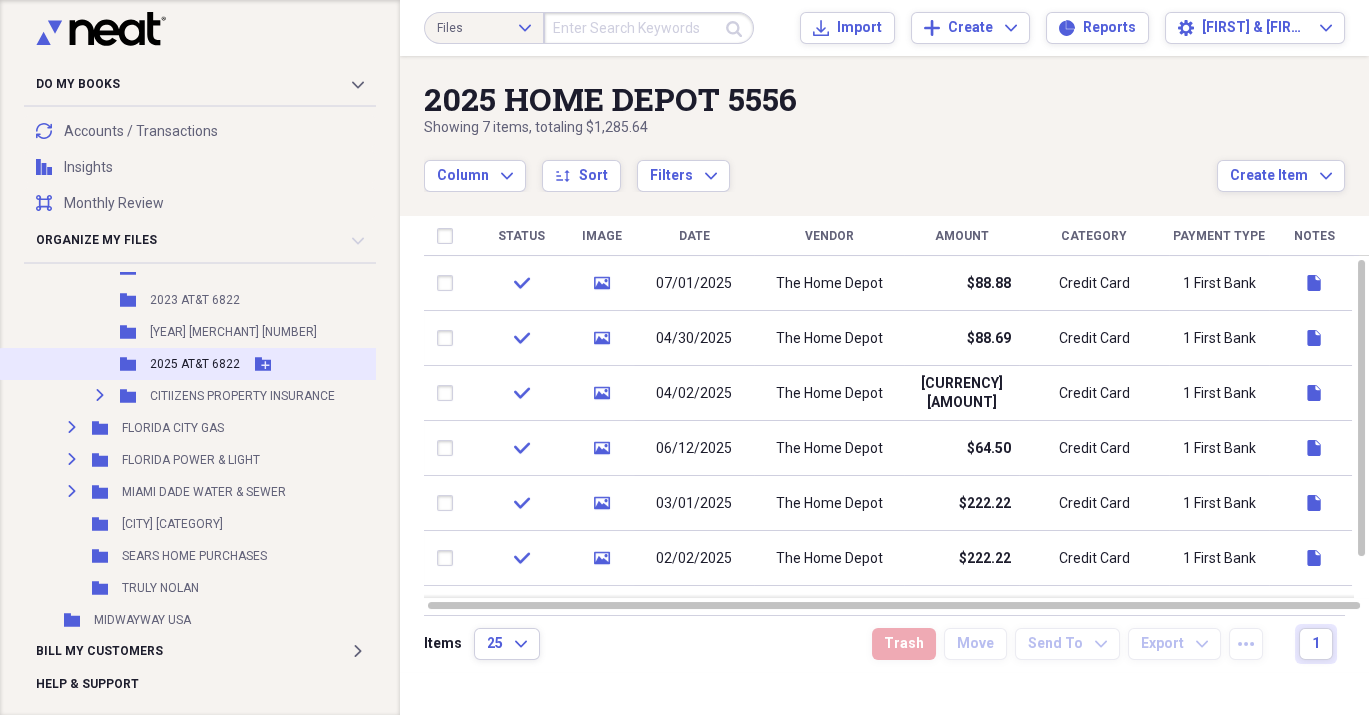 click on "2025 AT&T 6822" at bounding box center (195, 364) 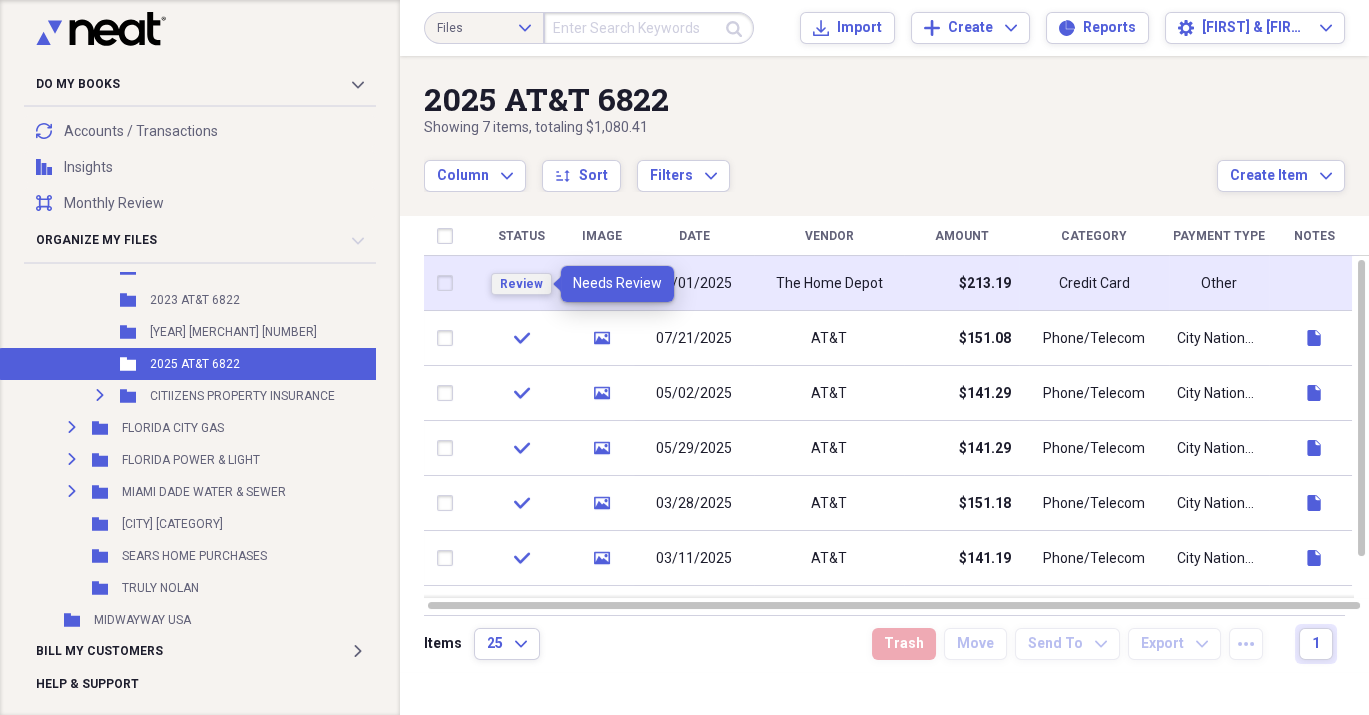 click on "Review" at bounding box center [521, 284] 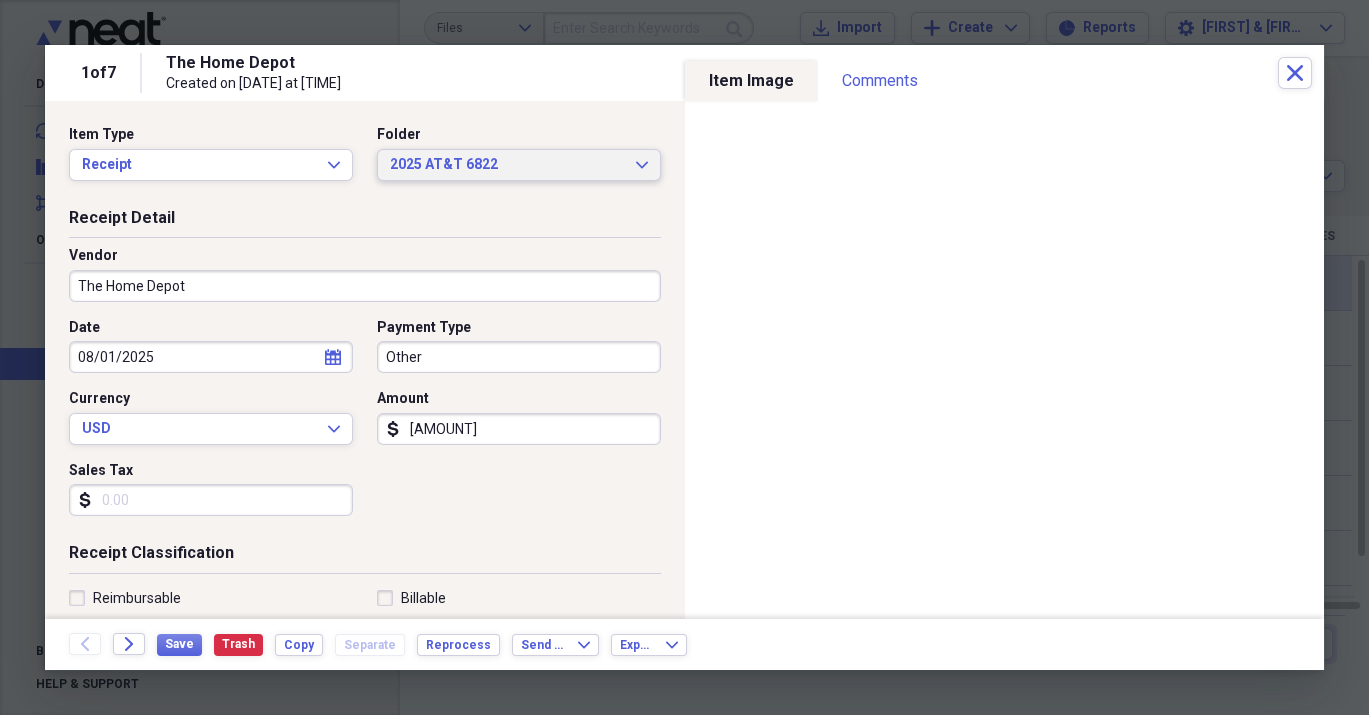 click on "Expand" 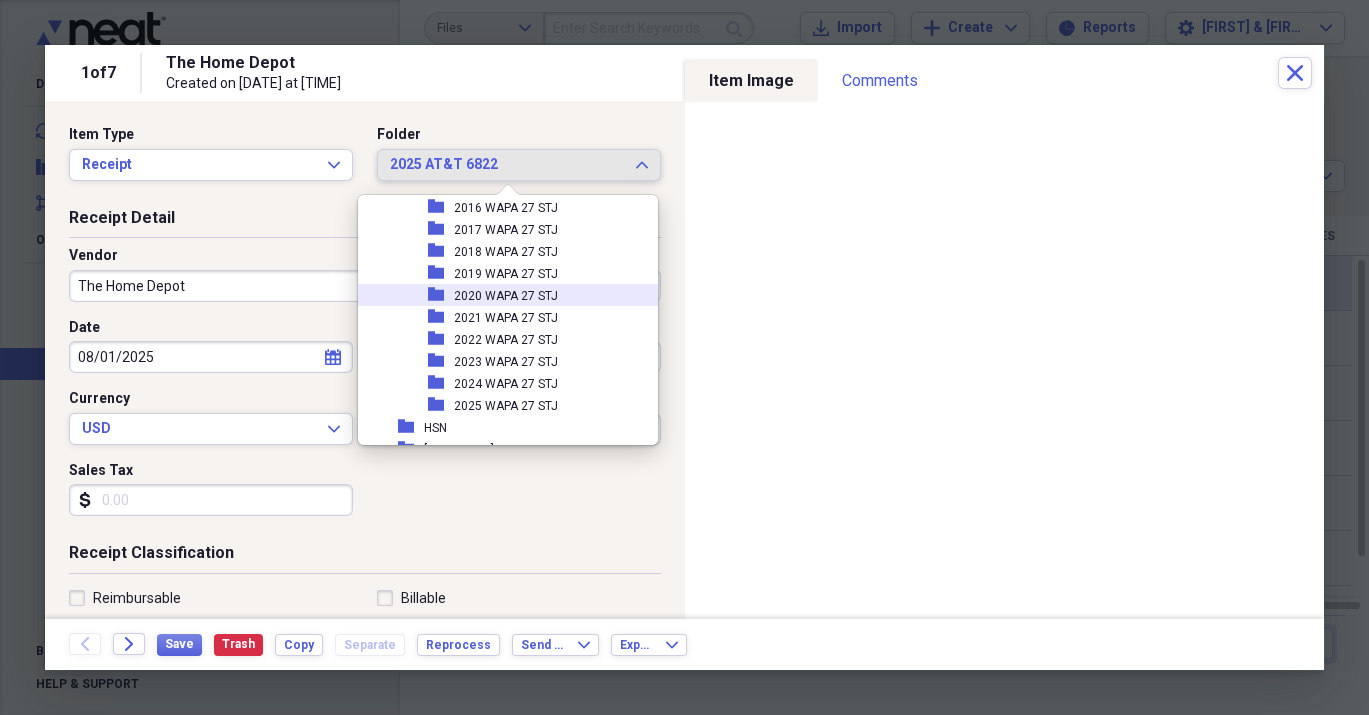 scroll, scrollTop: 5181, scrollLeft: 0, axis: vertical 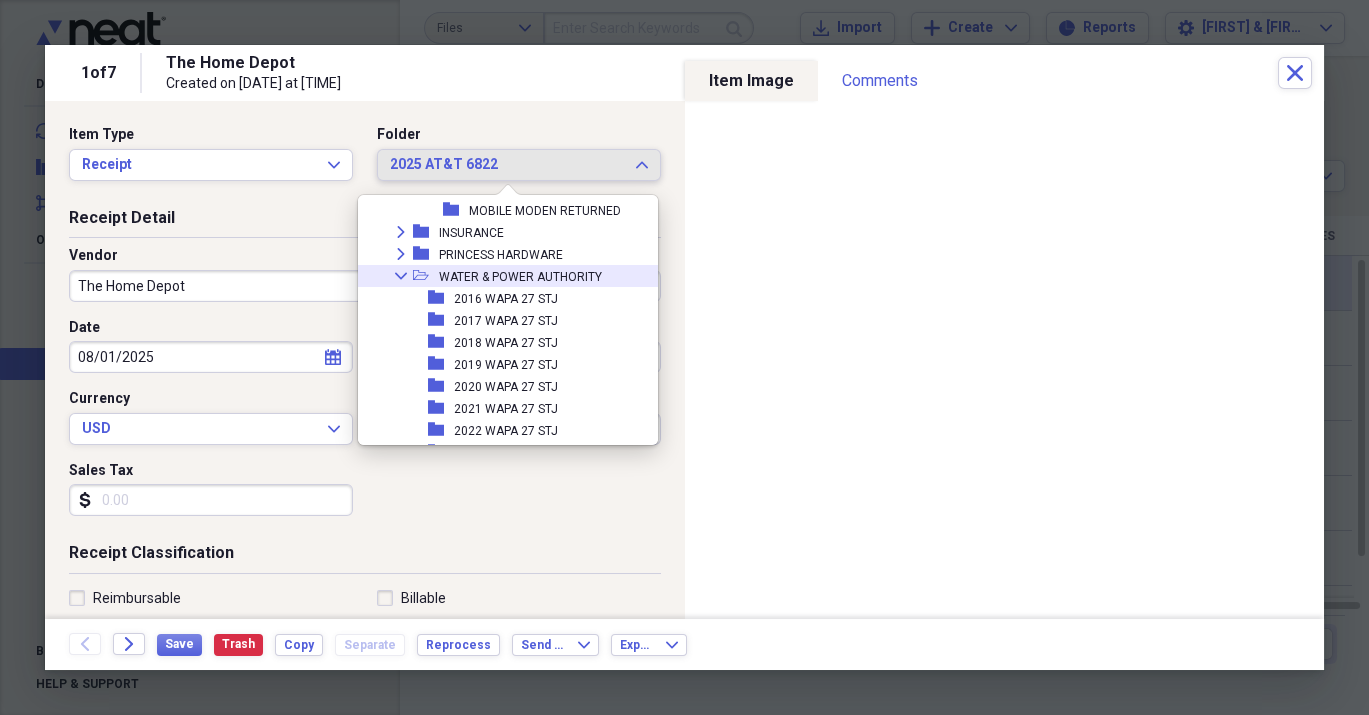 click on "Collapse" 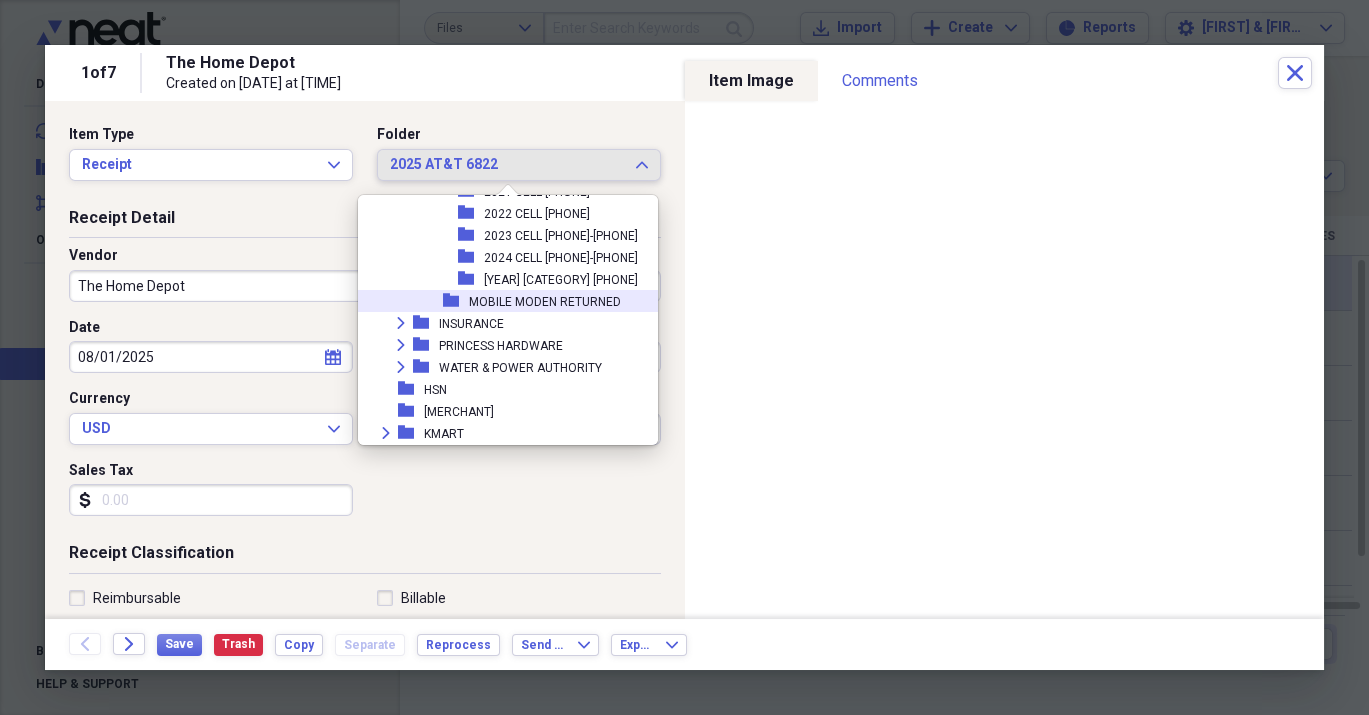 scroll, scrollTop: 5000, scrollLeft: 0, axis: vertical 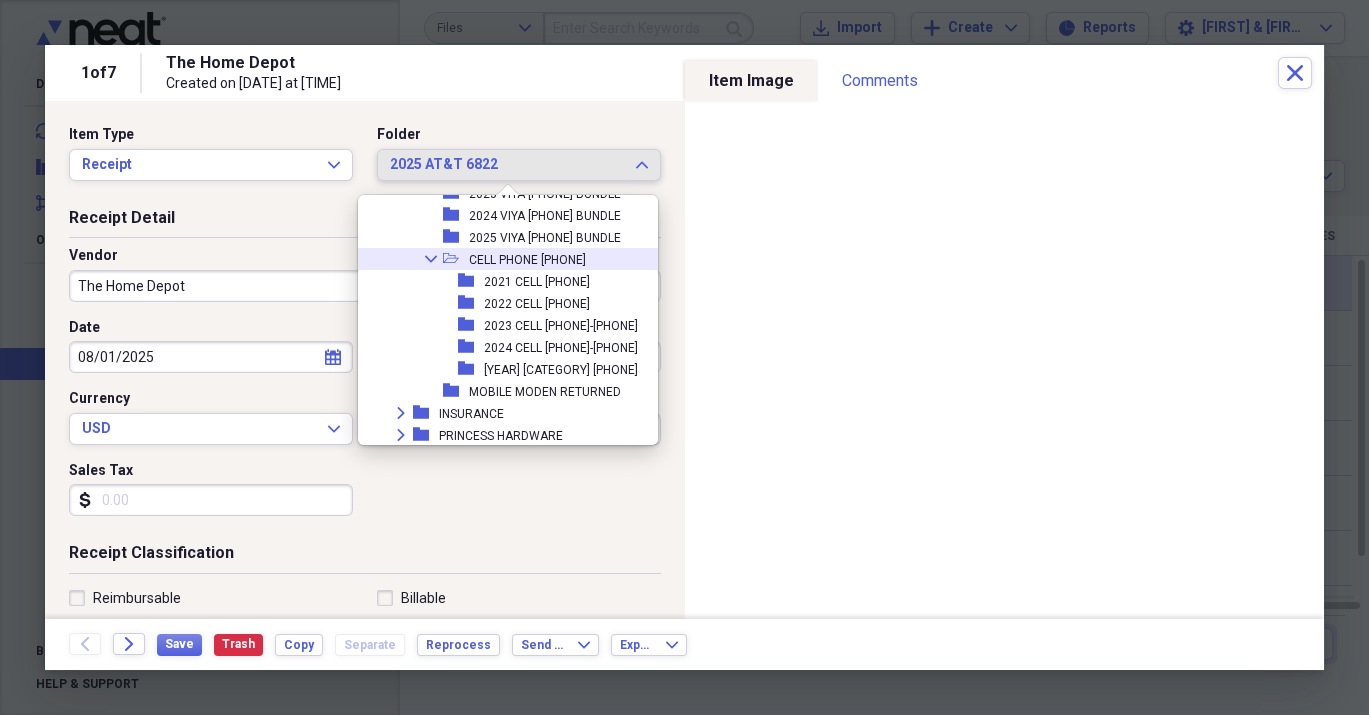 click 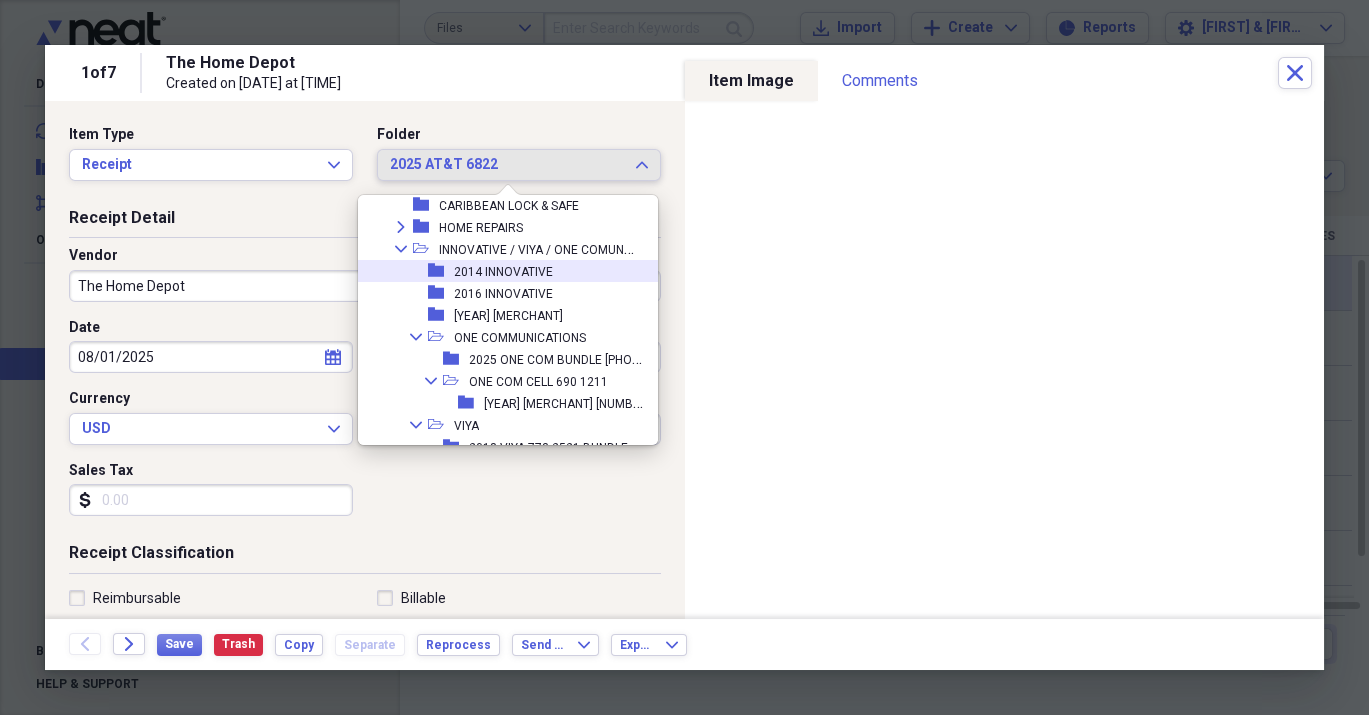 scroll, scrollTop: 4727, scrollLeft: 0, axis: vertical 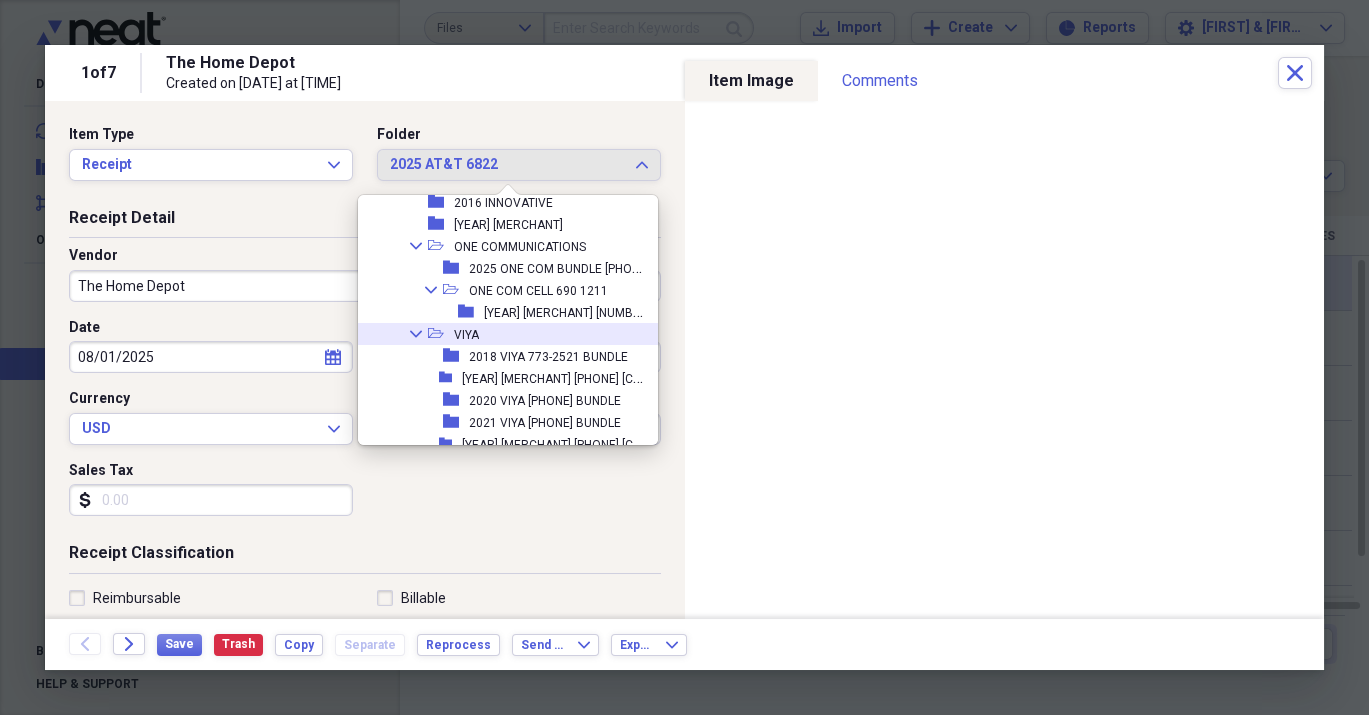 click on "Collapse" 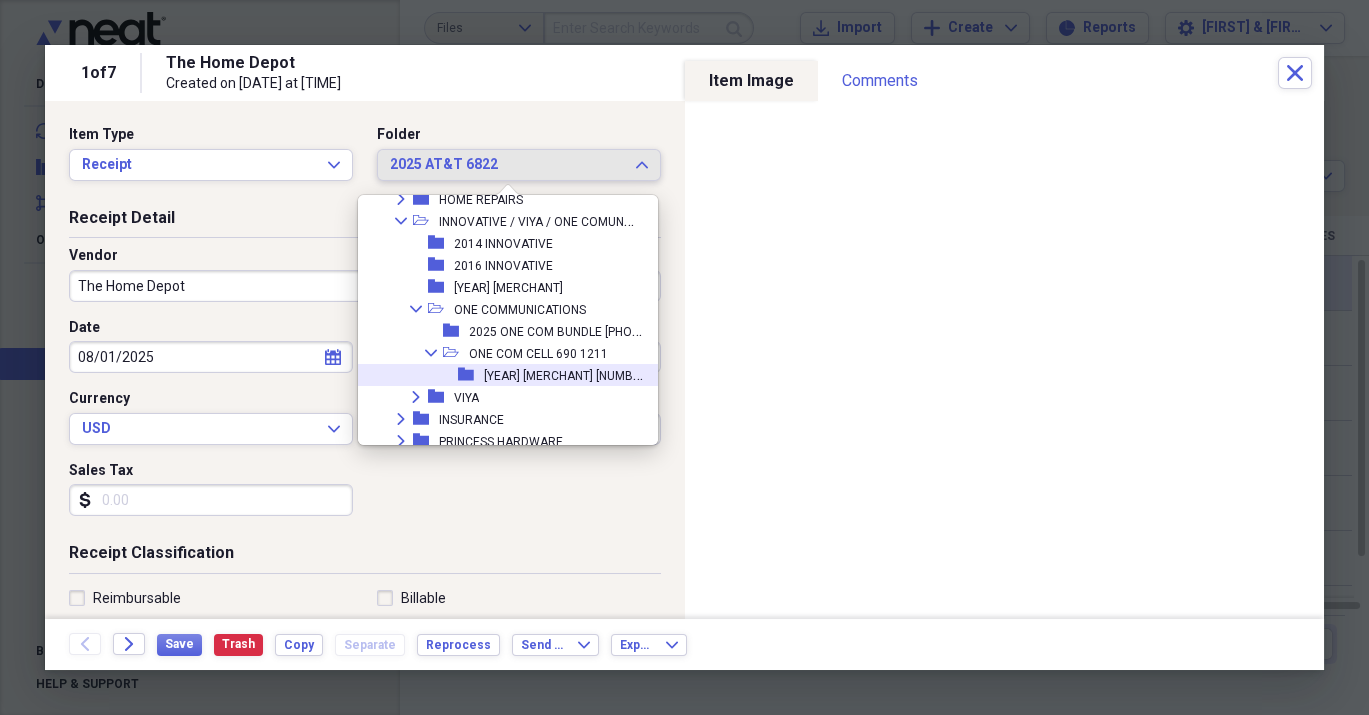 scroll, scrollTop: 4636, scrollLeft: 0, axis: vertical 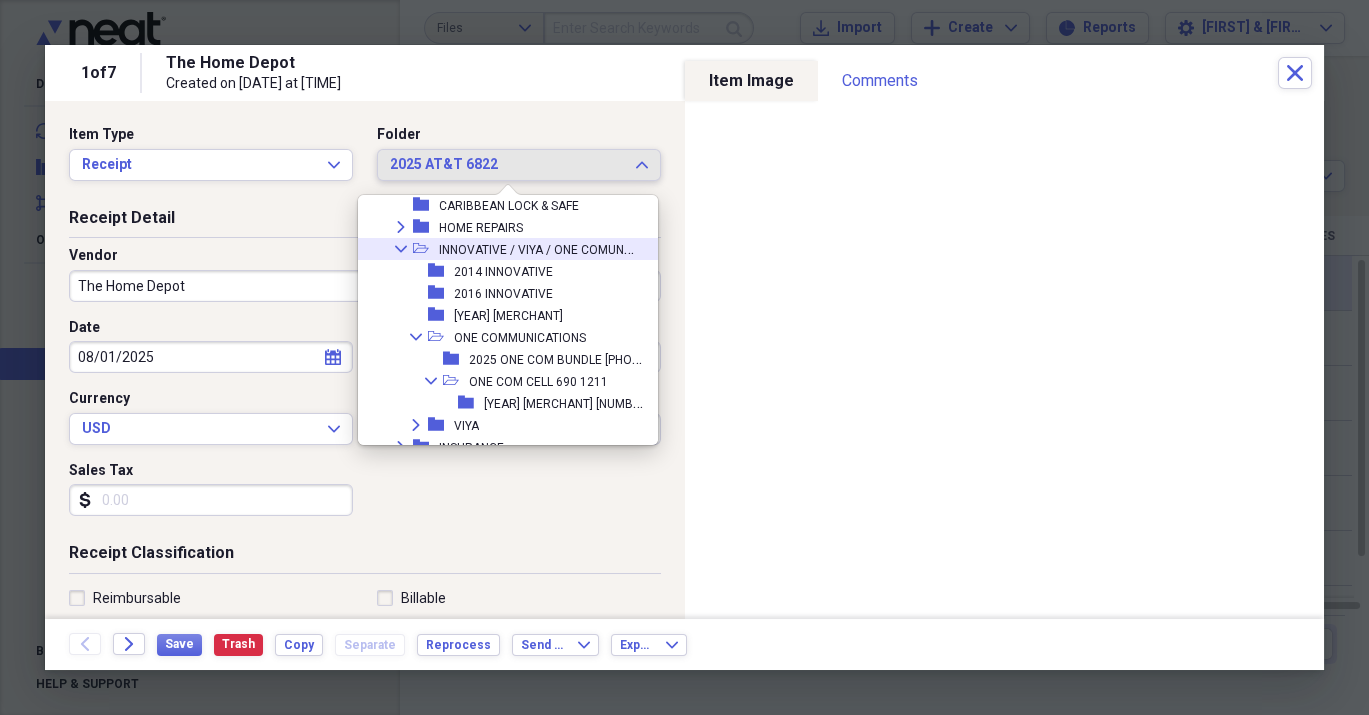 click on "Collapse" 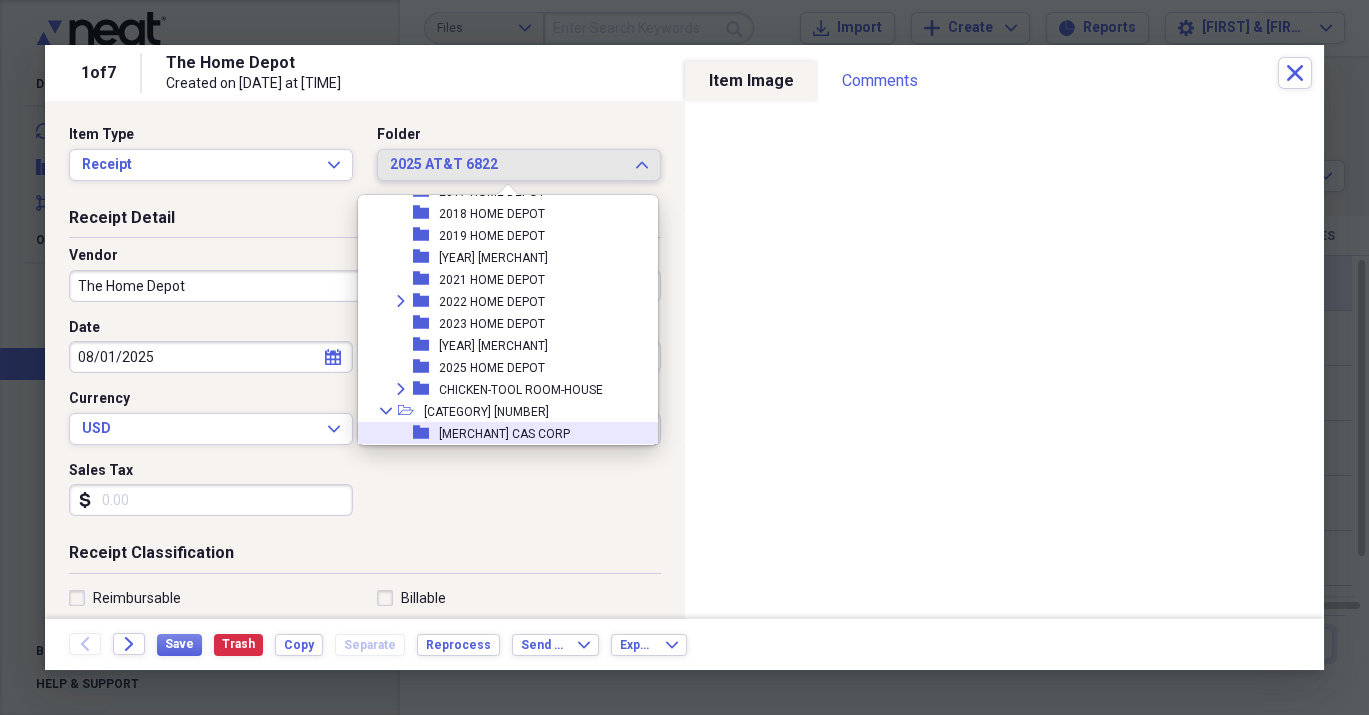 scroll, scrollTop: 4363, scrollLeft: 0, axis: vertical 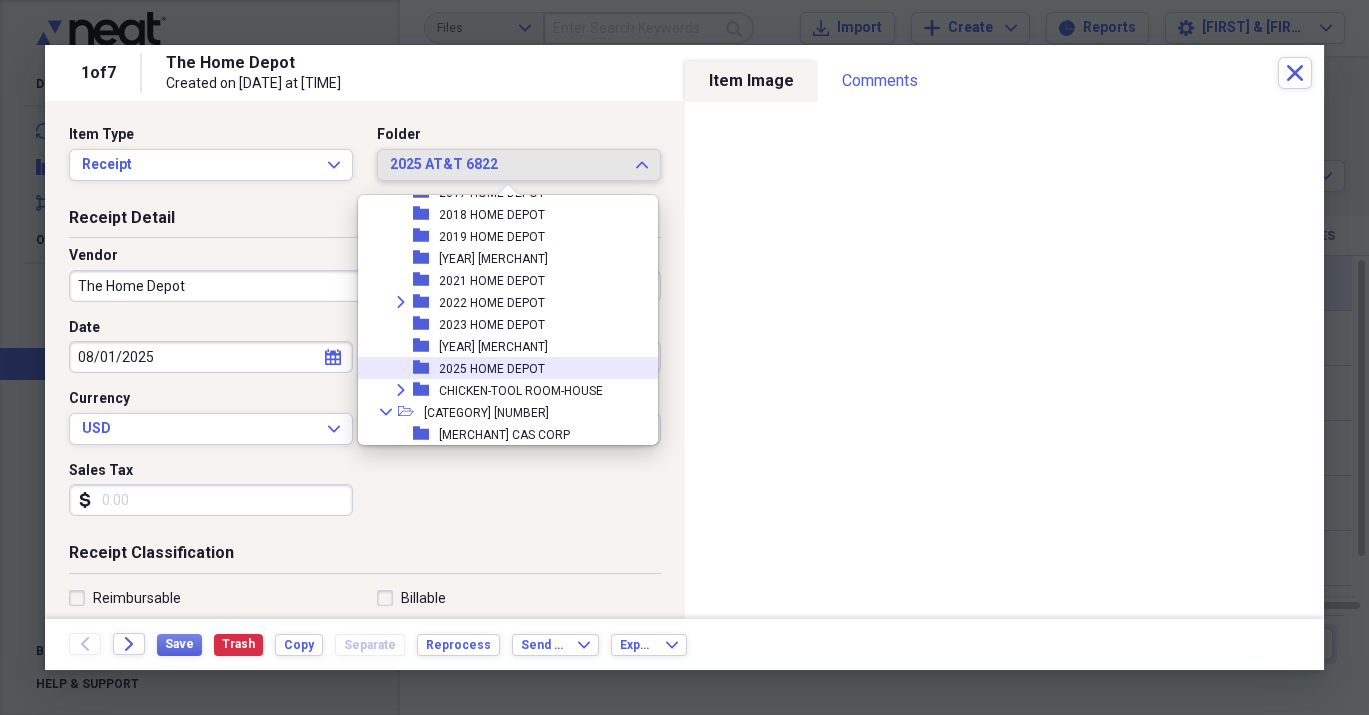 click on "2025 HOME DEPOT" at bounding box center (492, 369) 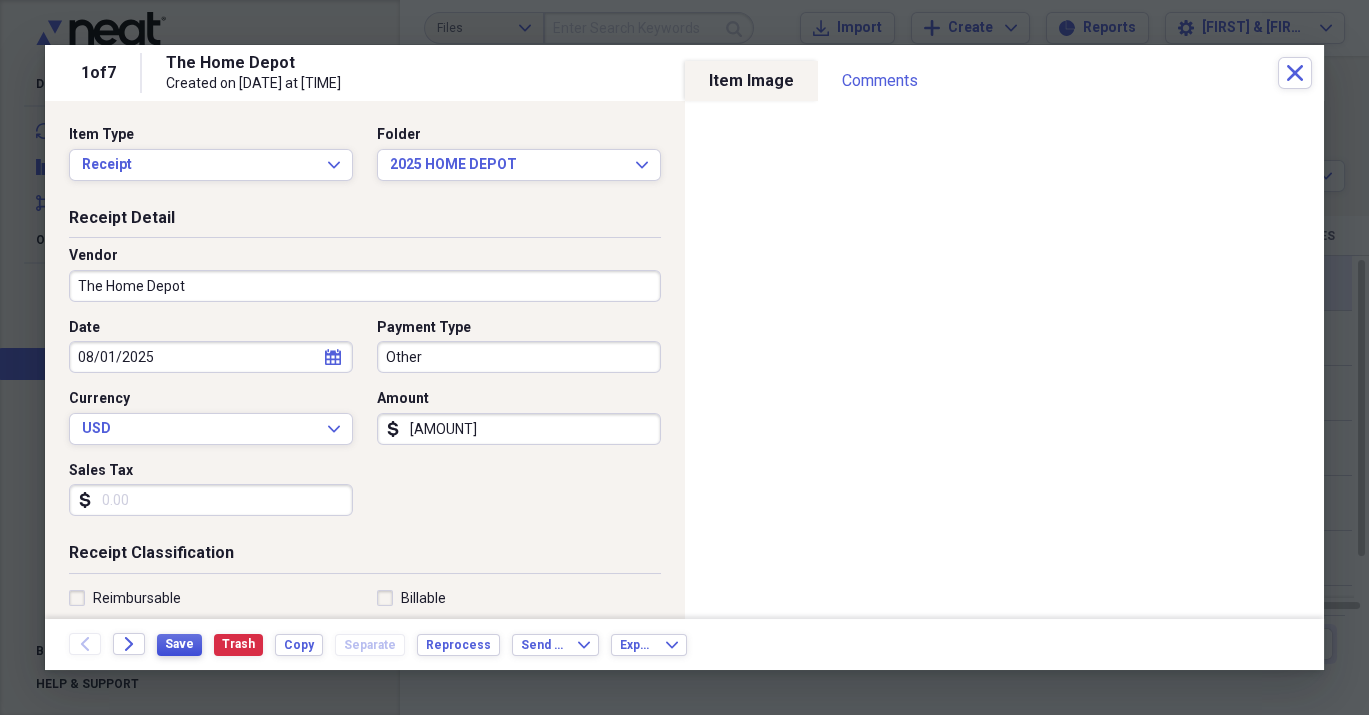 click on "Save" at bounding box center [179, 644] 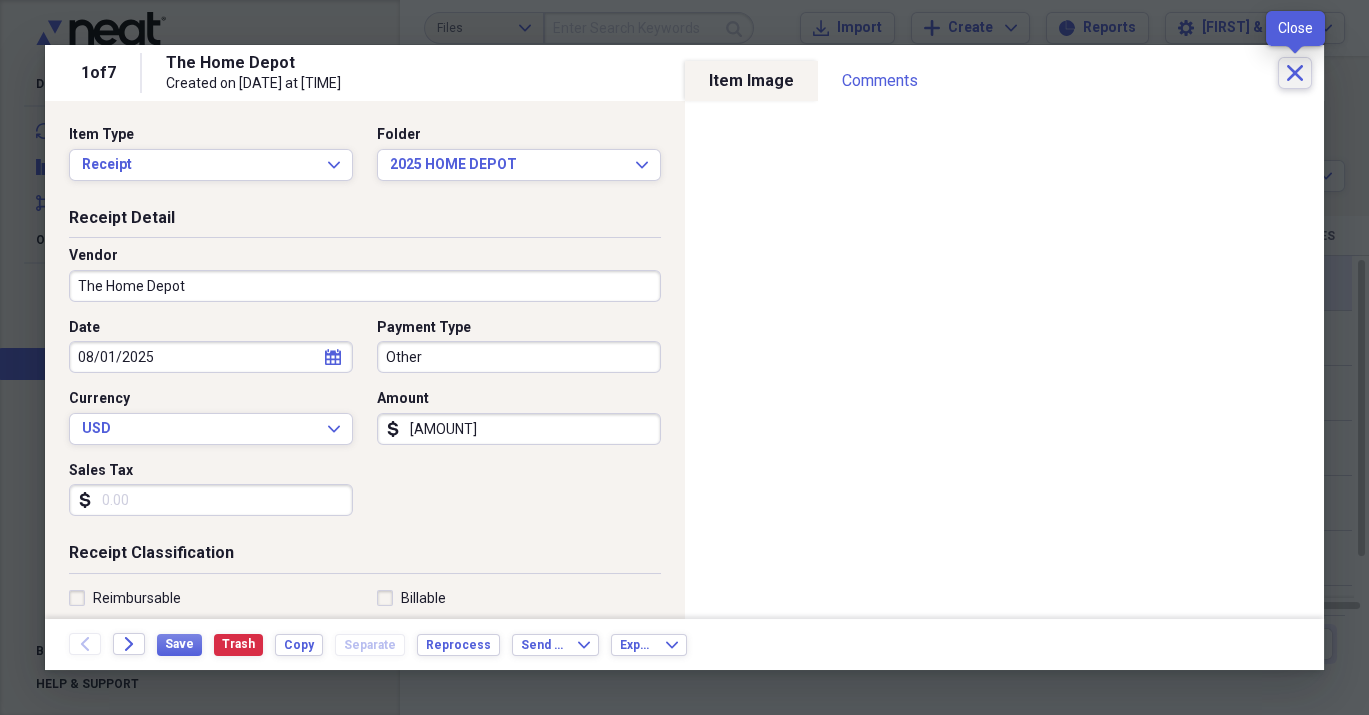 click on "Close" 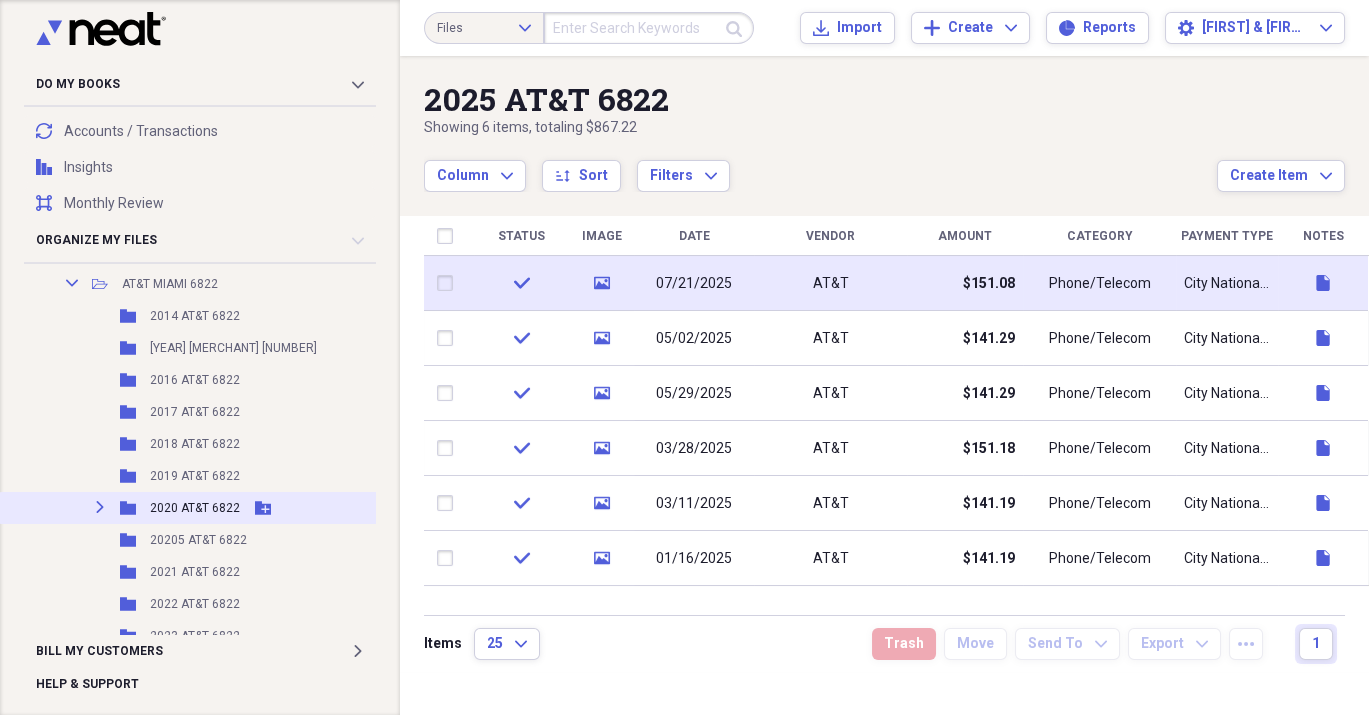 scroll, scrollTop: 1896, scrollLeft: 0, axis: vertical 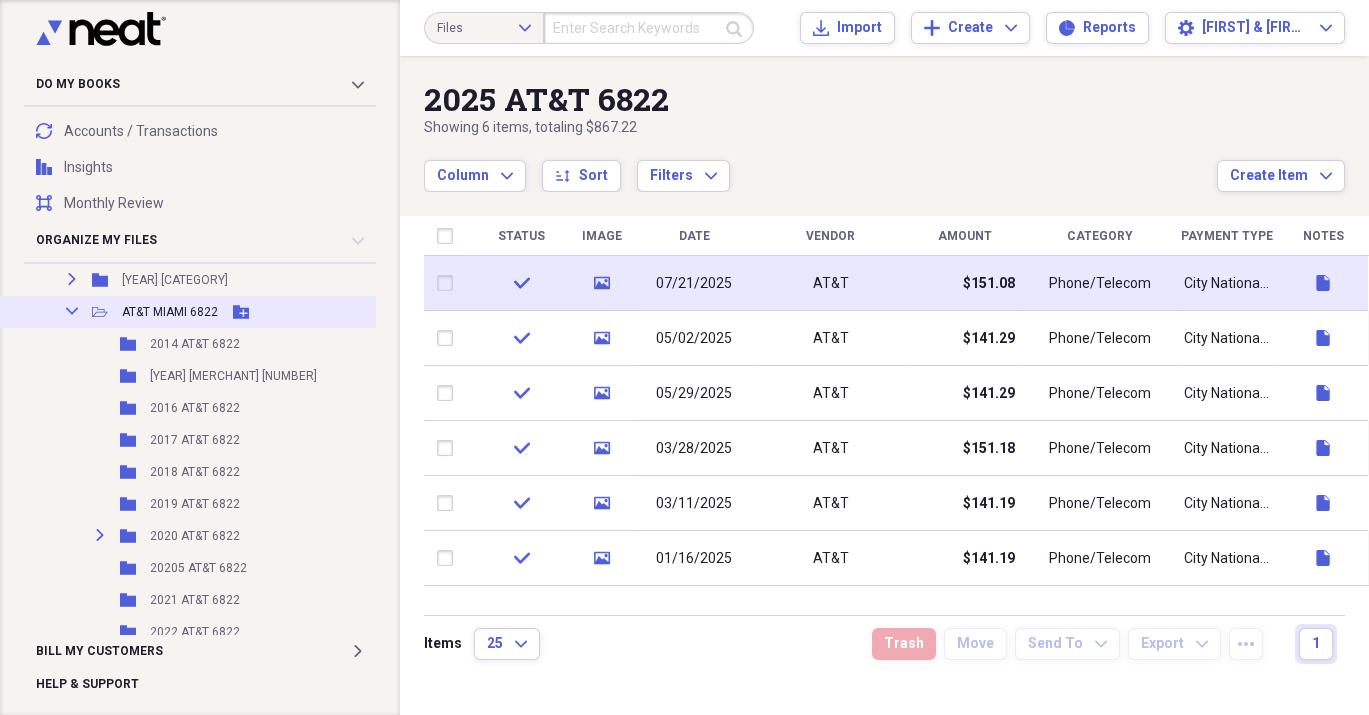 click on "Collapse" 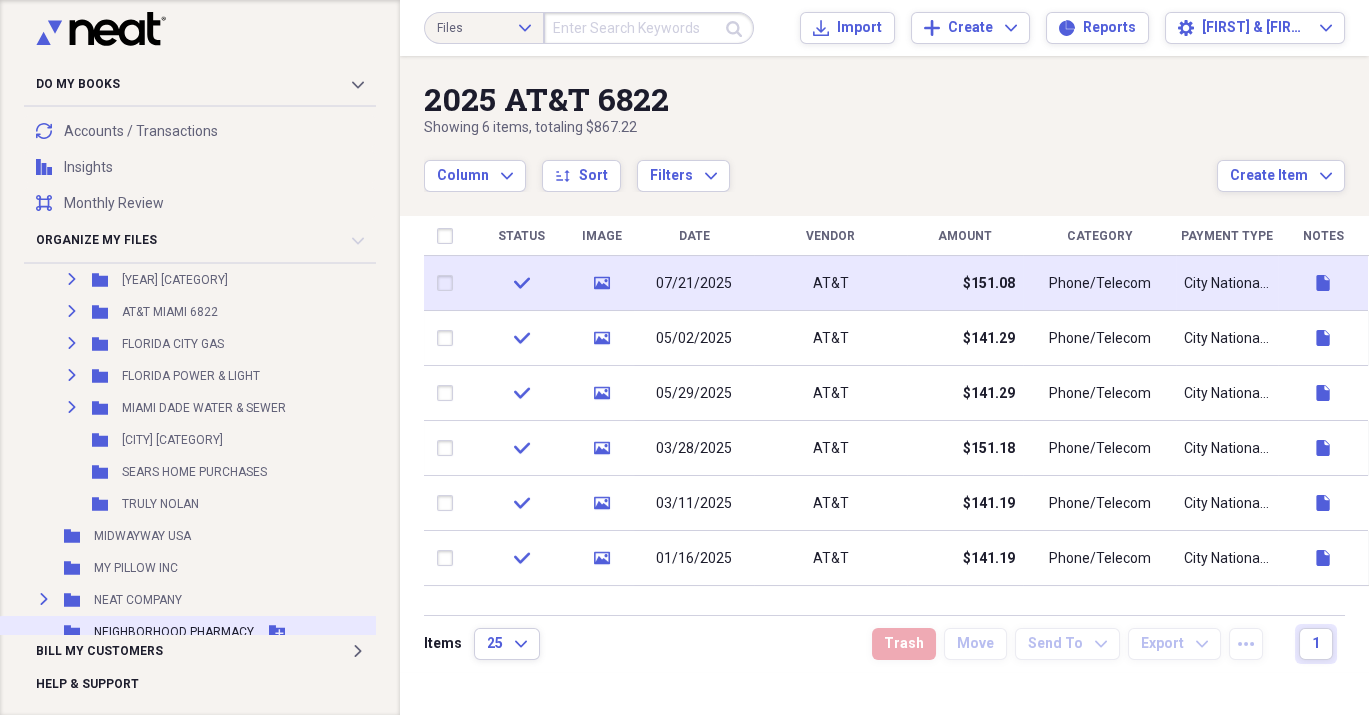 scroll, scrollTop: 1715, scrollLeft: 0, axis: vertical 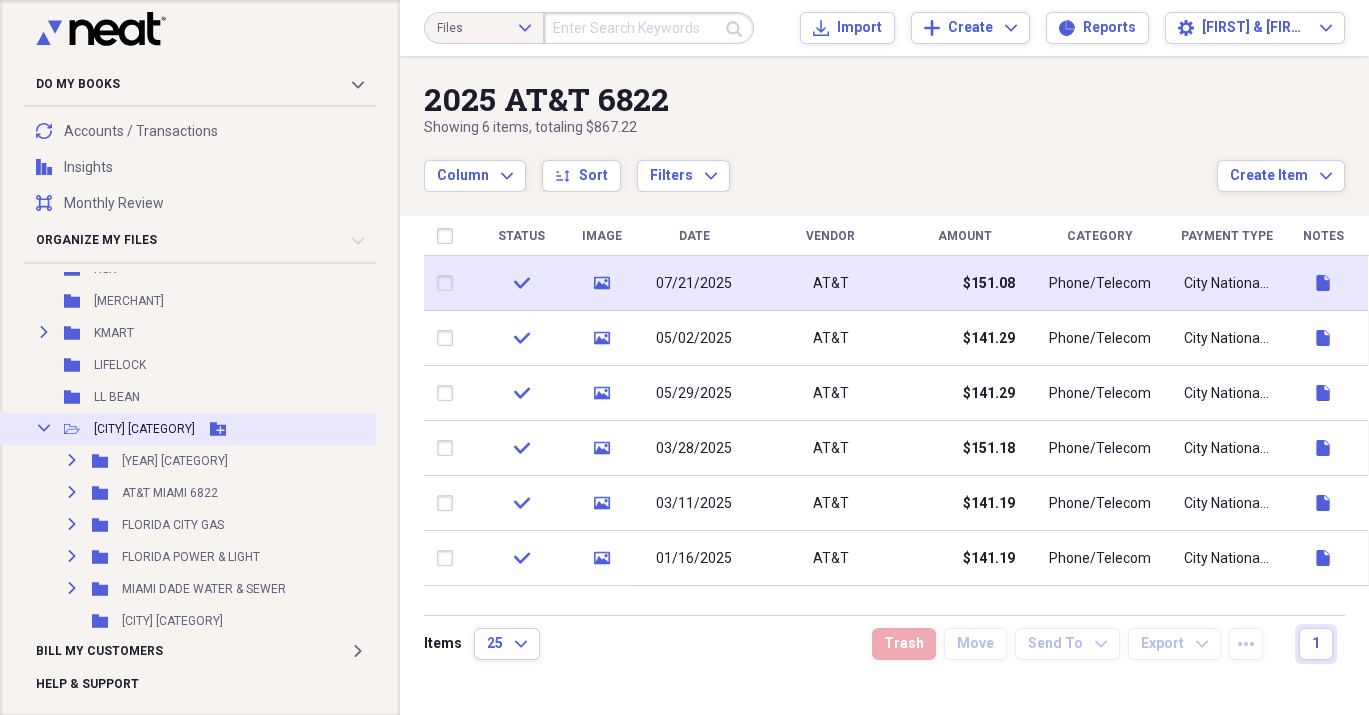 click 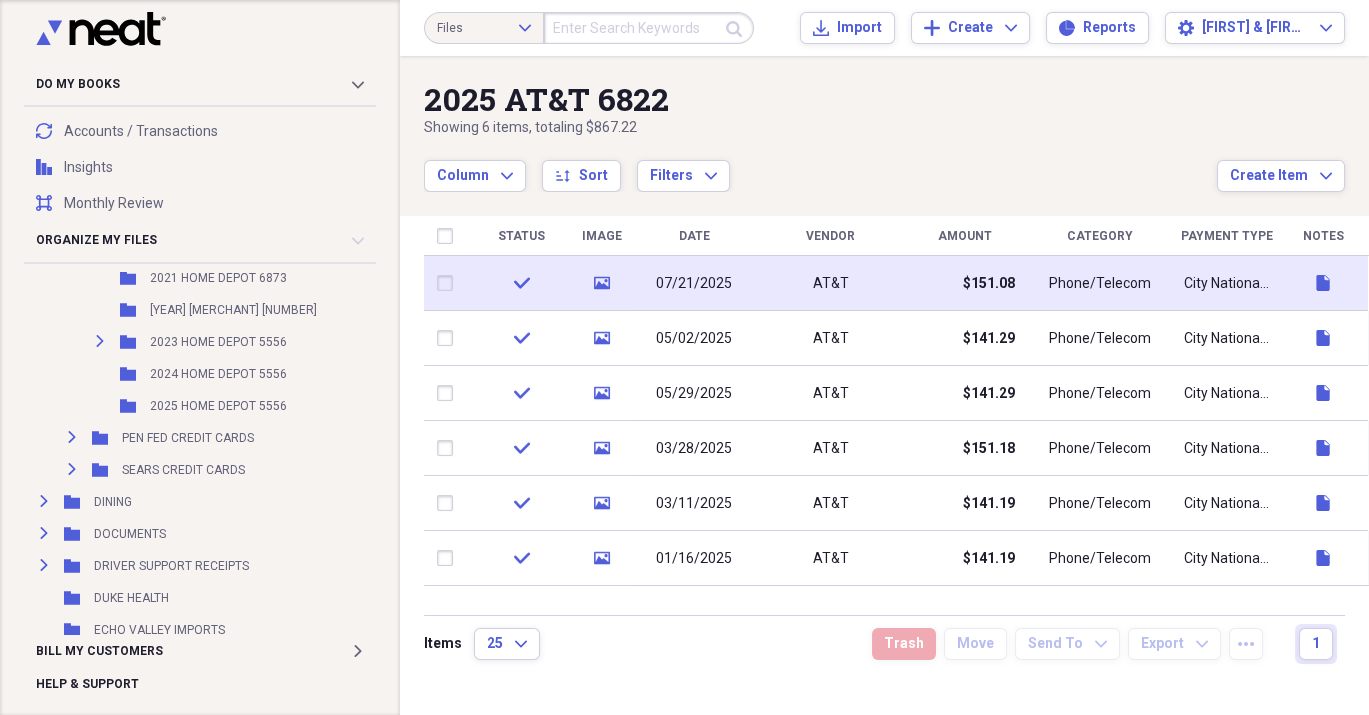 scroll, scrollTop: 1078, scrollLeft: 0, axis: vertical 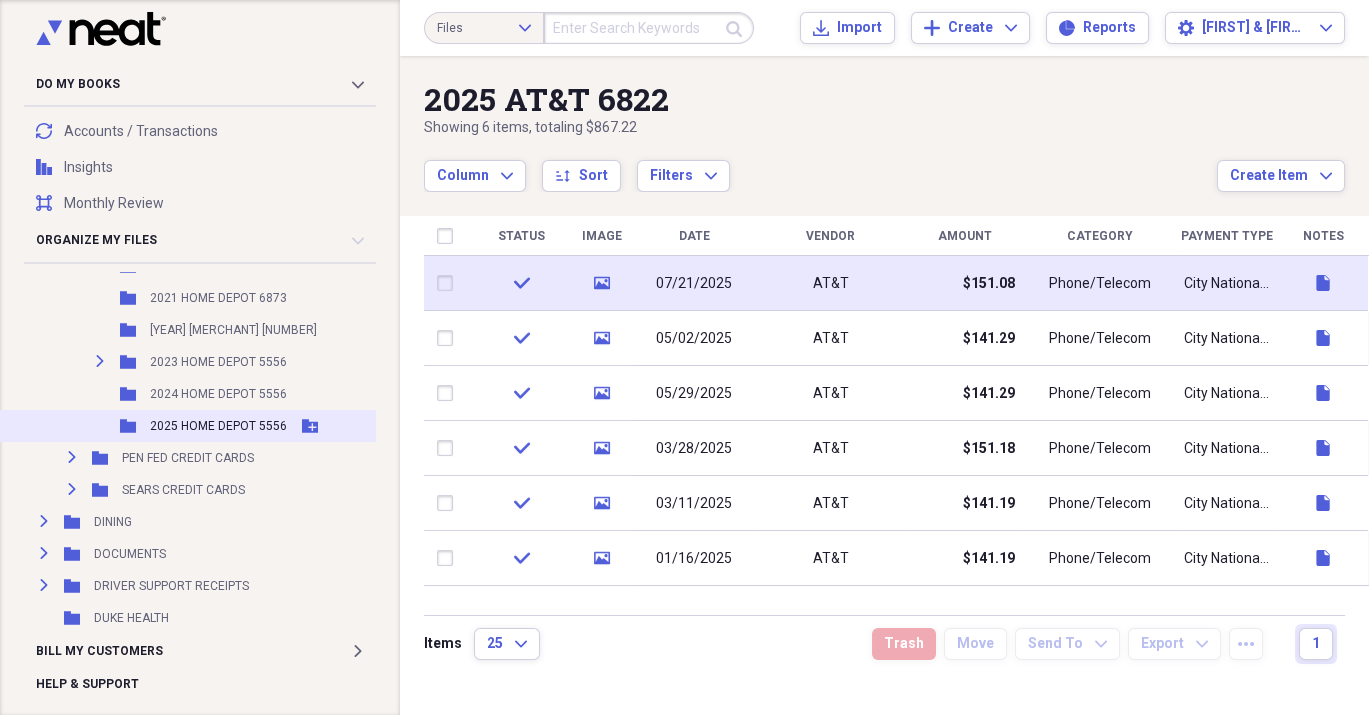 click on "2025 HOME DEPOT 5556" at bounding box center (218, 426) 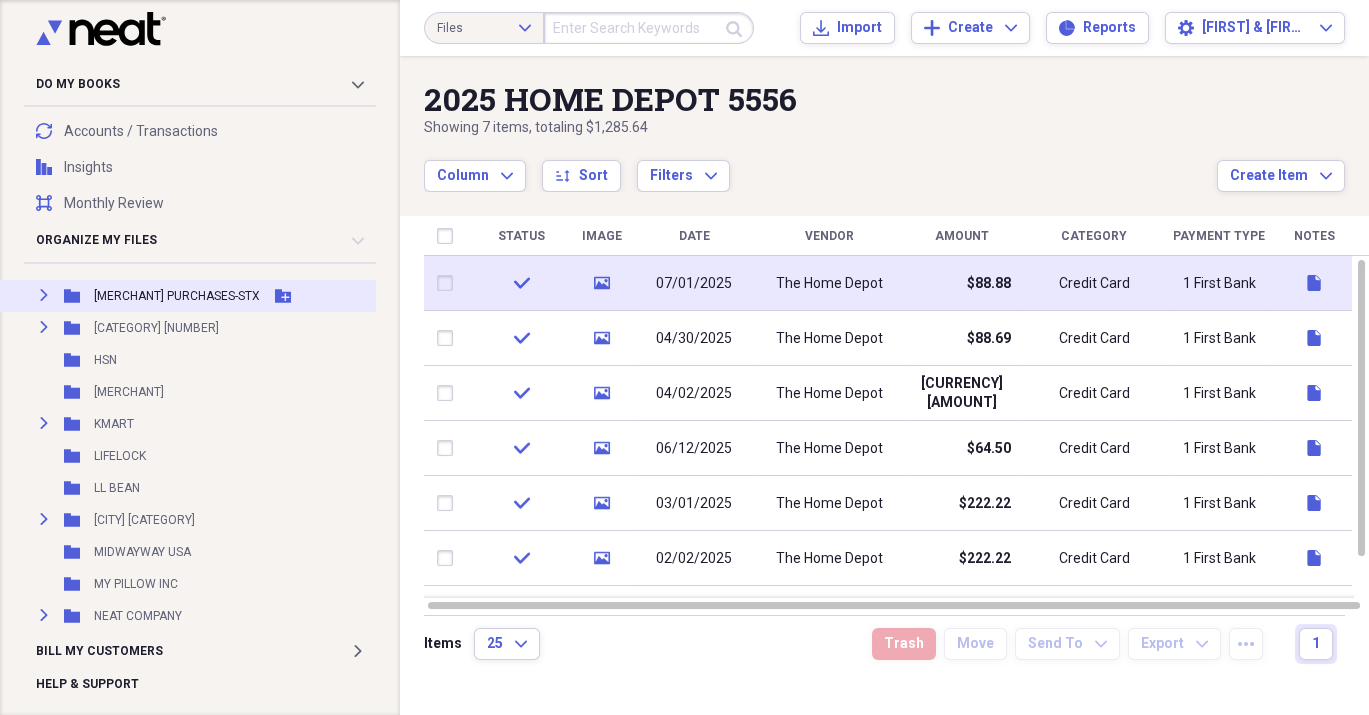 scroll, scrollTop: 1715, scrollLeft: 0, axis: vertical 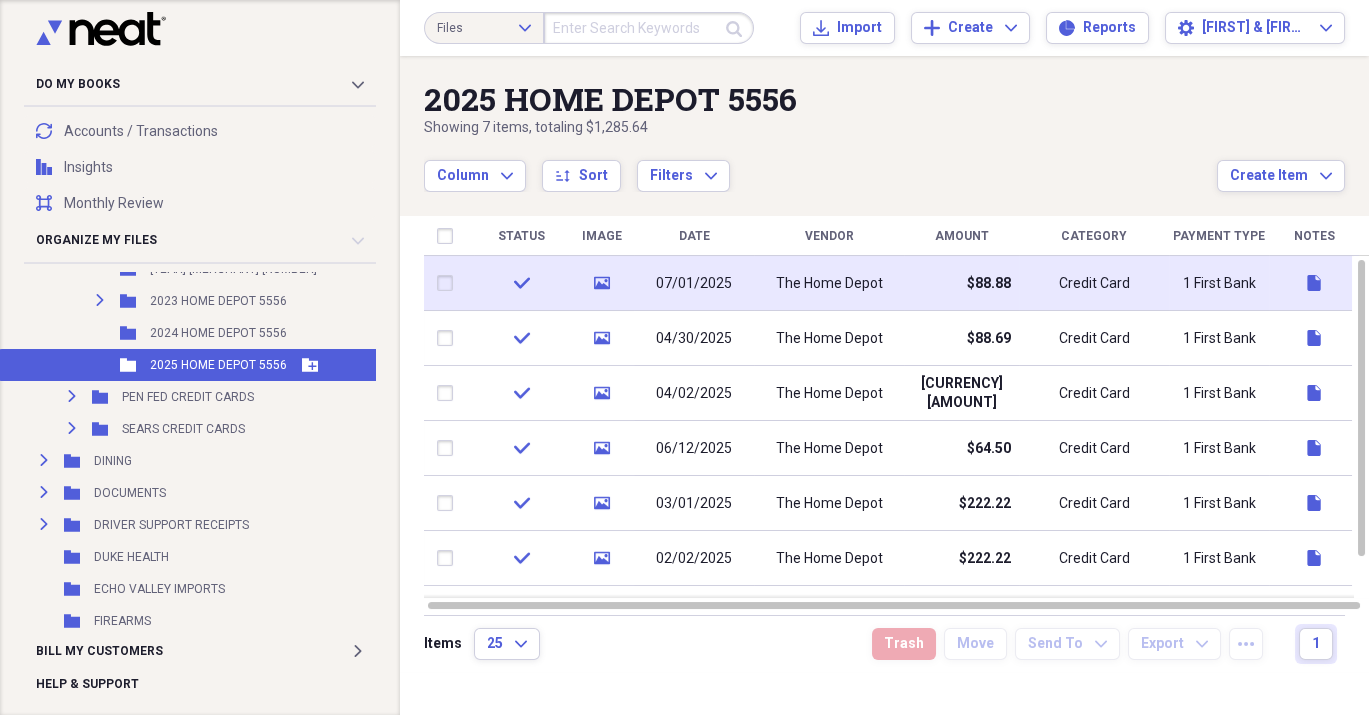 click on "2025 HOME DEPOT 5556" at bounding box center [218, 365] 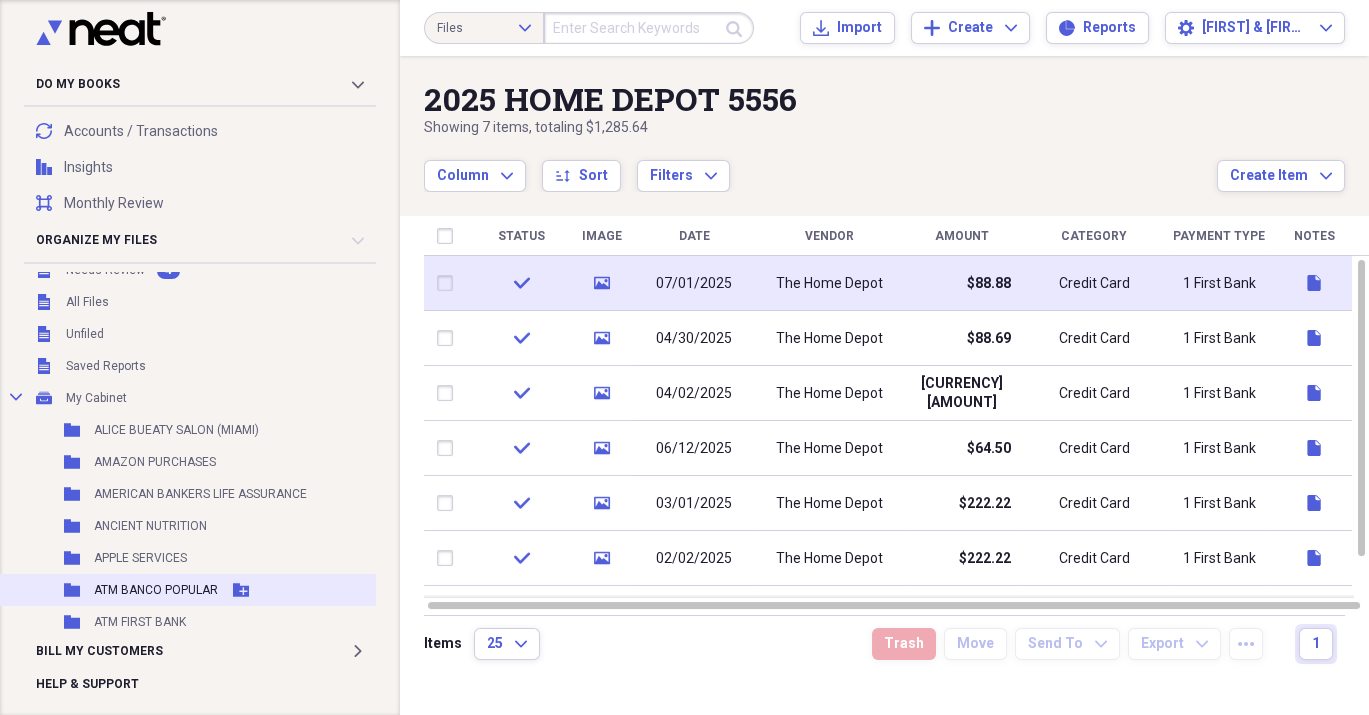 scroll, scrollTop: 0, scrollLeft: 0, axis: both 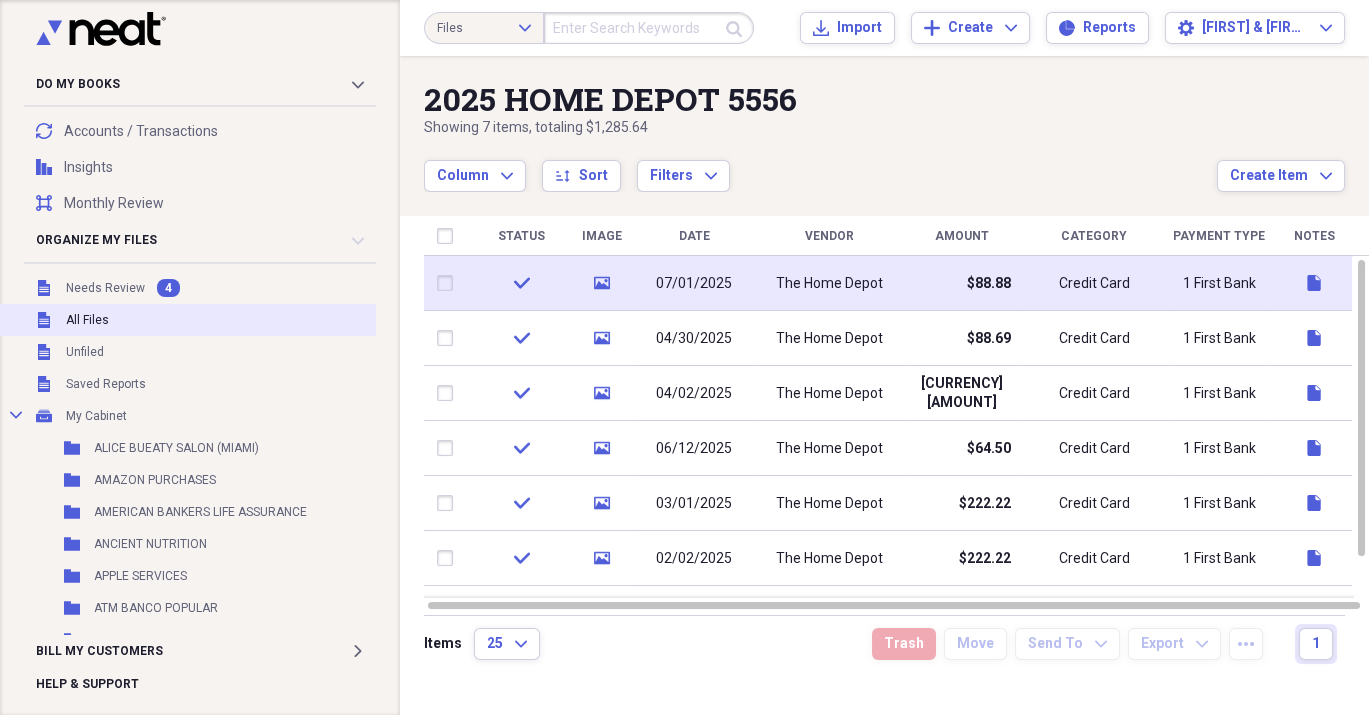 click on "All Files" at bounding box center [87, 320] 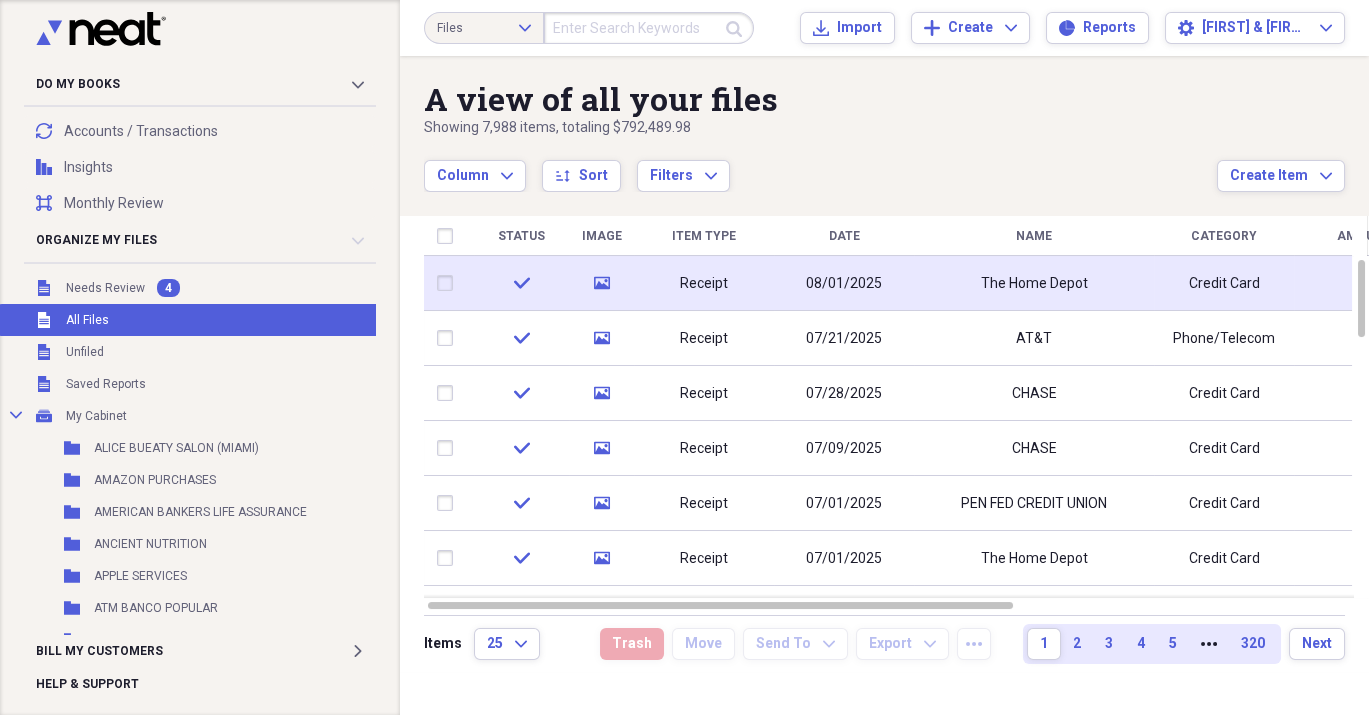 click on "The Home Depot" at bounding box center [1034, 283] 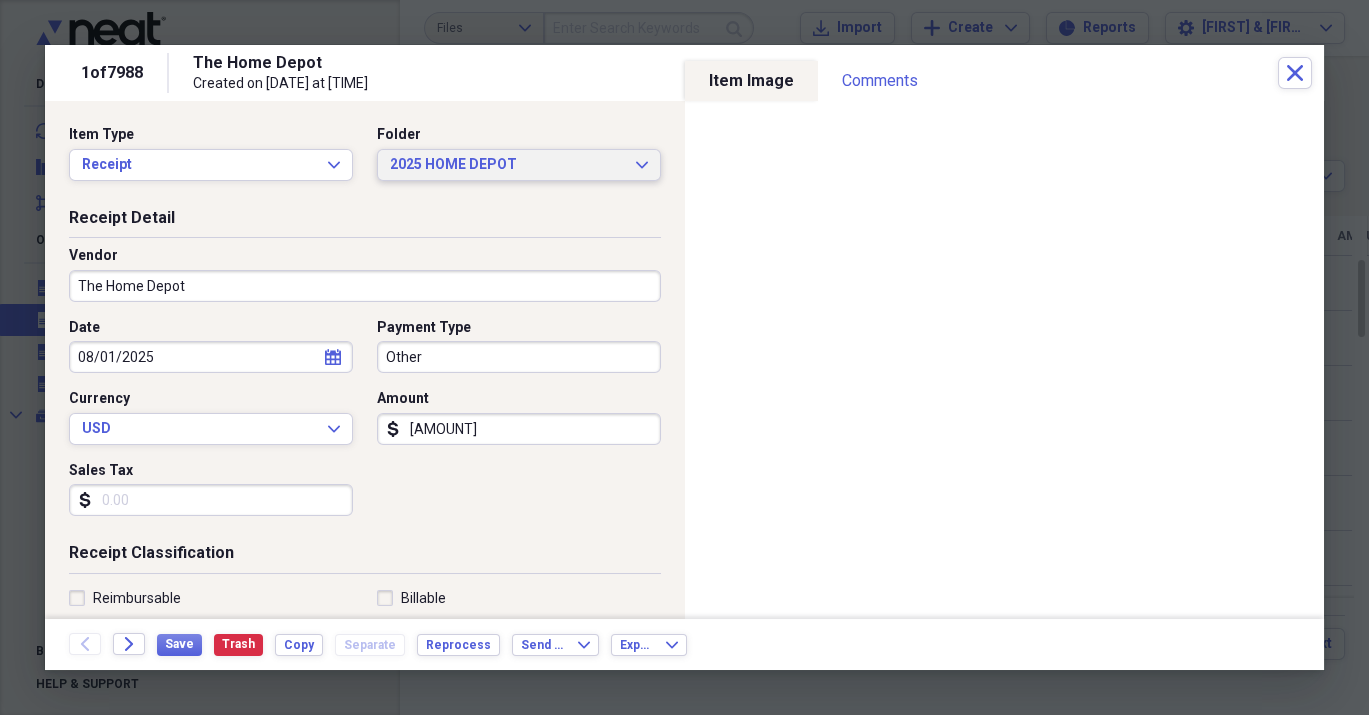 click on "Expand" 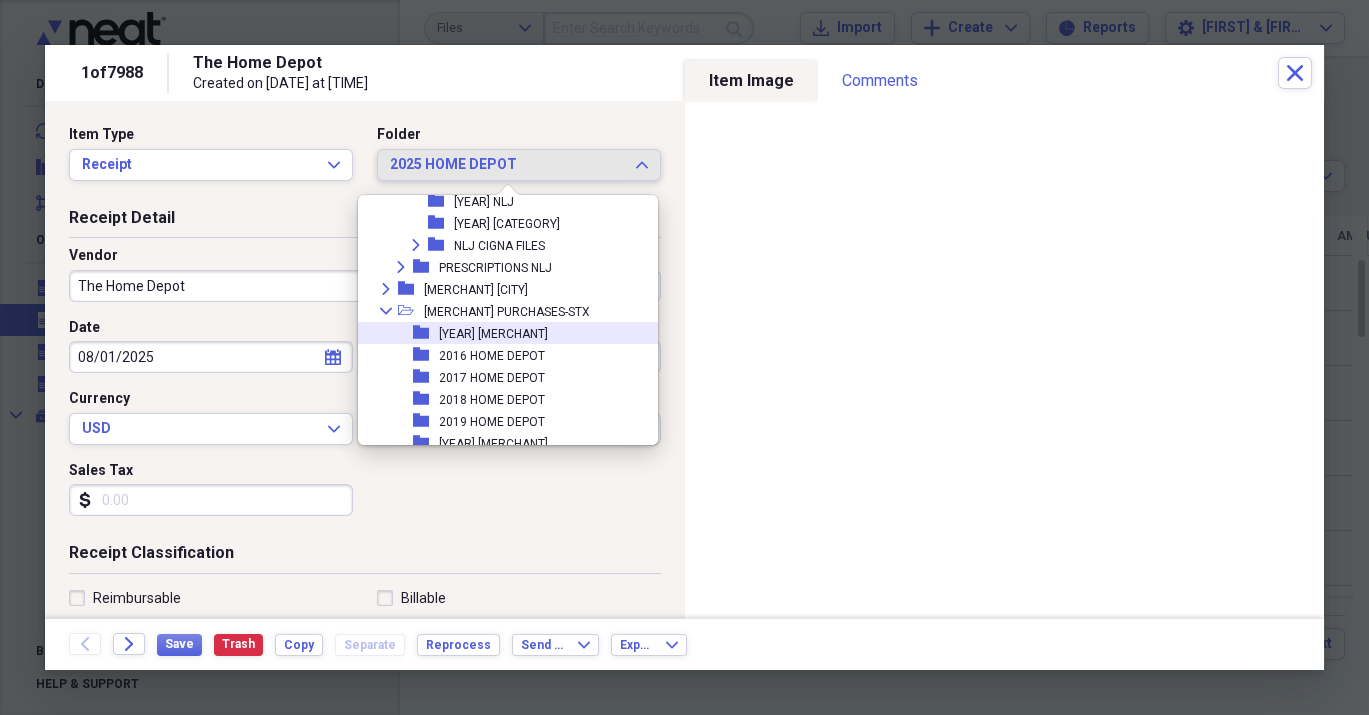 scroll, scrollTop: 4153, scrollLeft: 0, axis: vertical 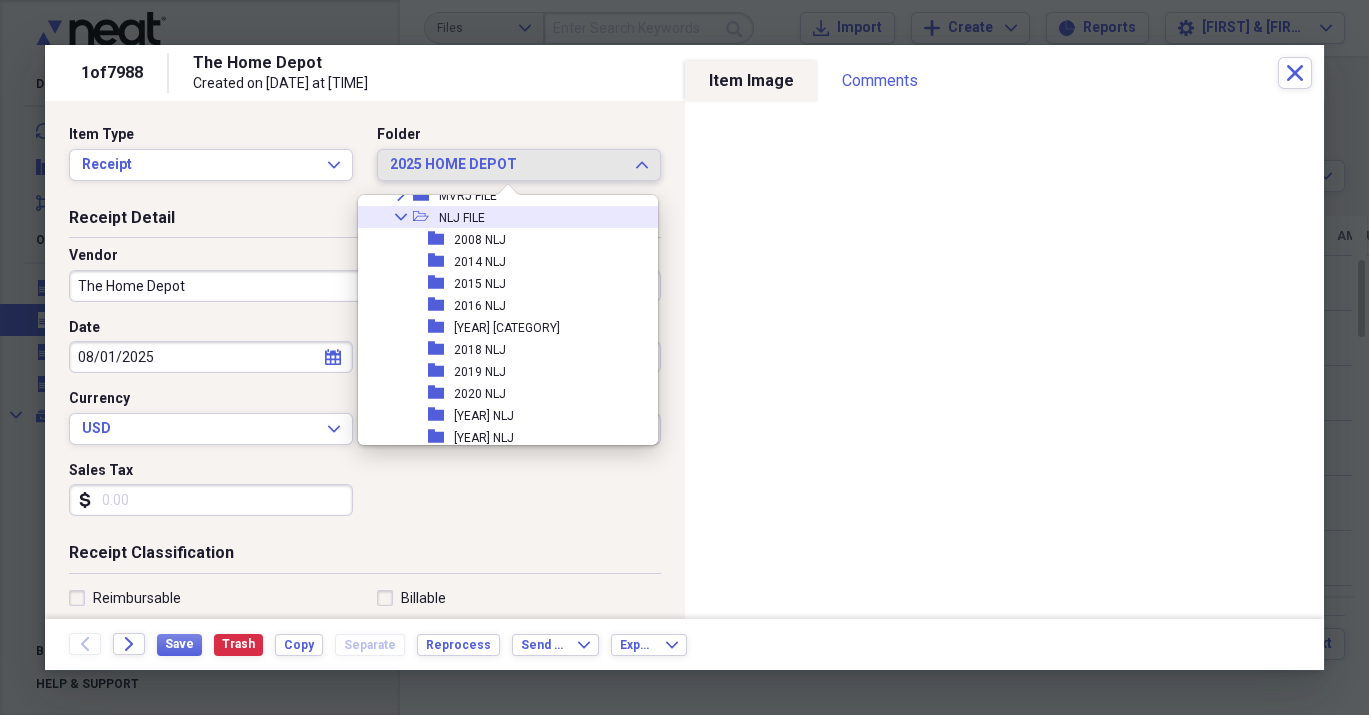 click on "Collapse" 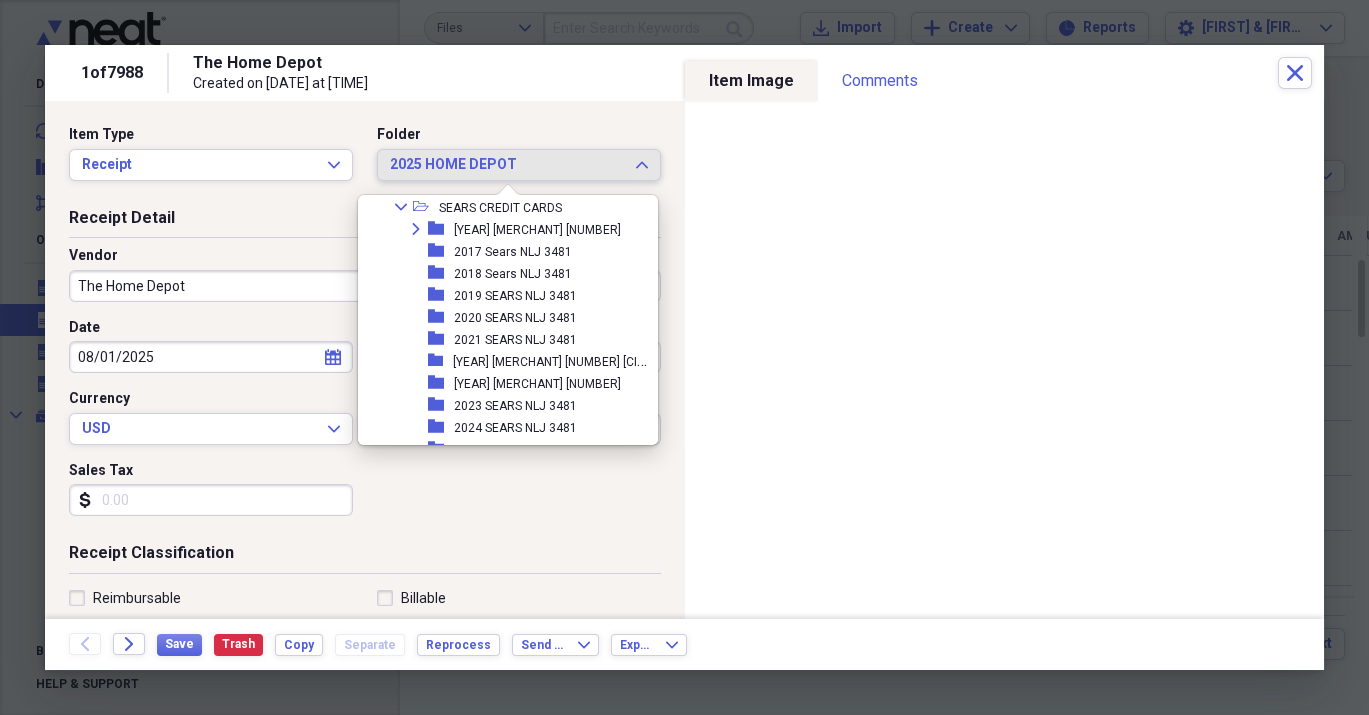 scroll, scrollTop: 3389, scrollLeft: 0, axis: vertical 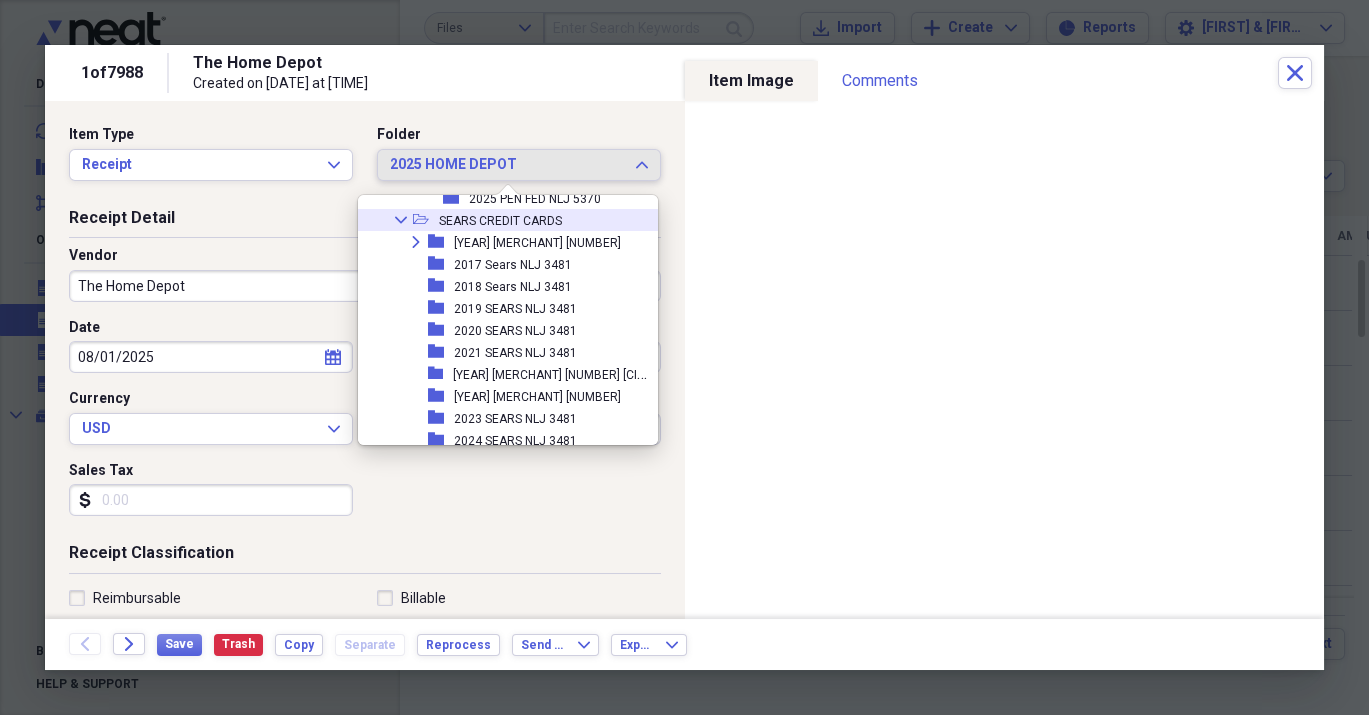 click on "Collapse" 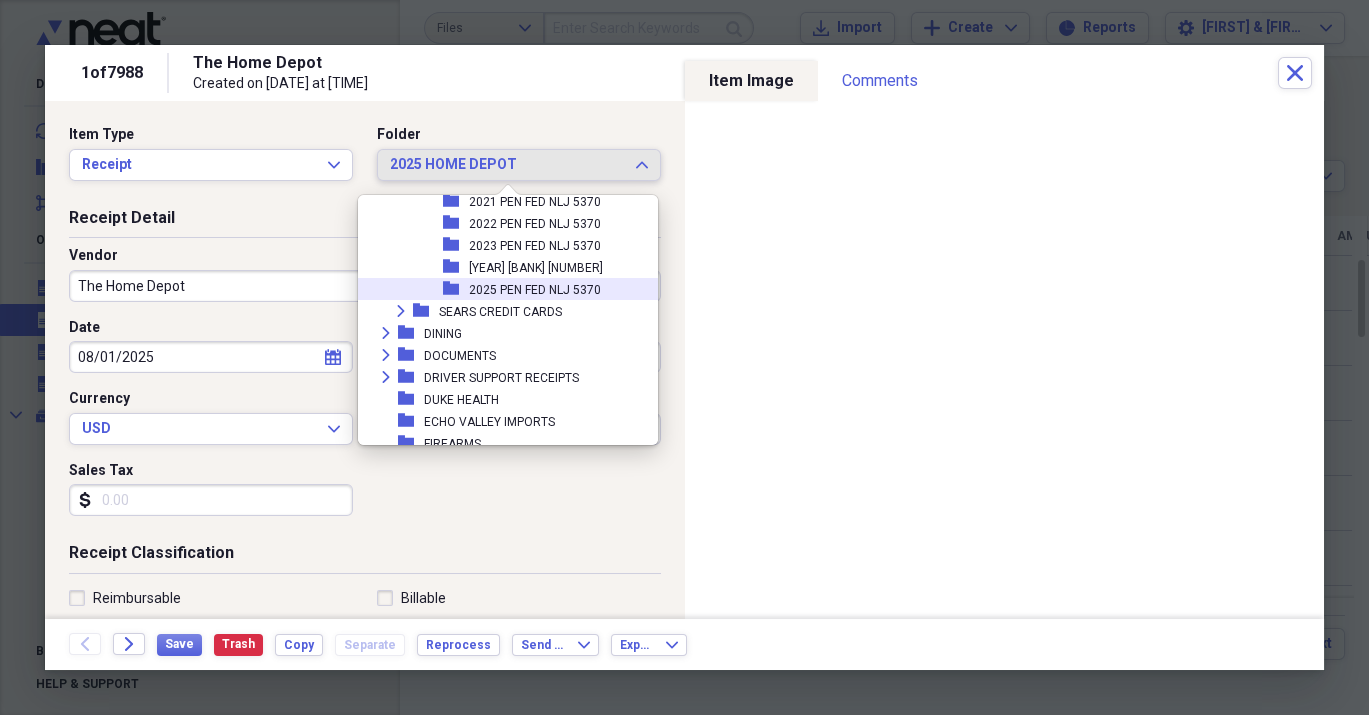 scroll, scrollTop: 3116, scrollLeft: 0, axis: vertical 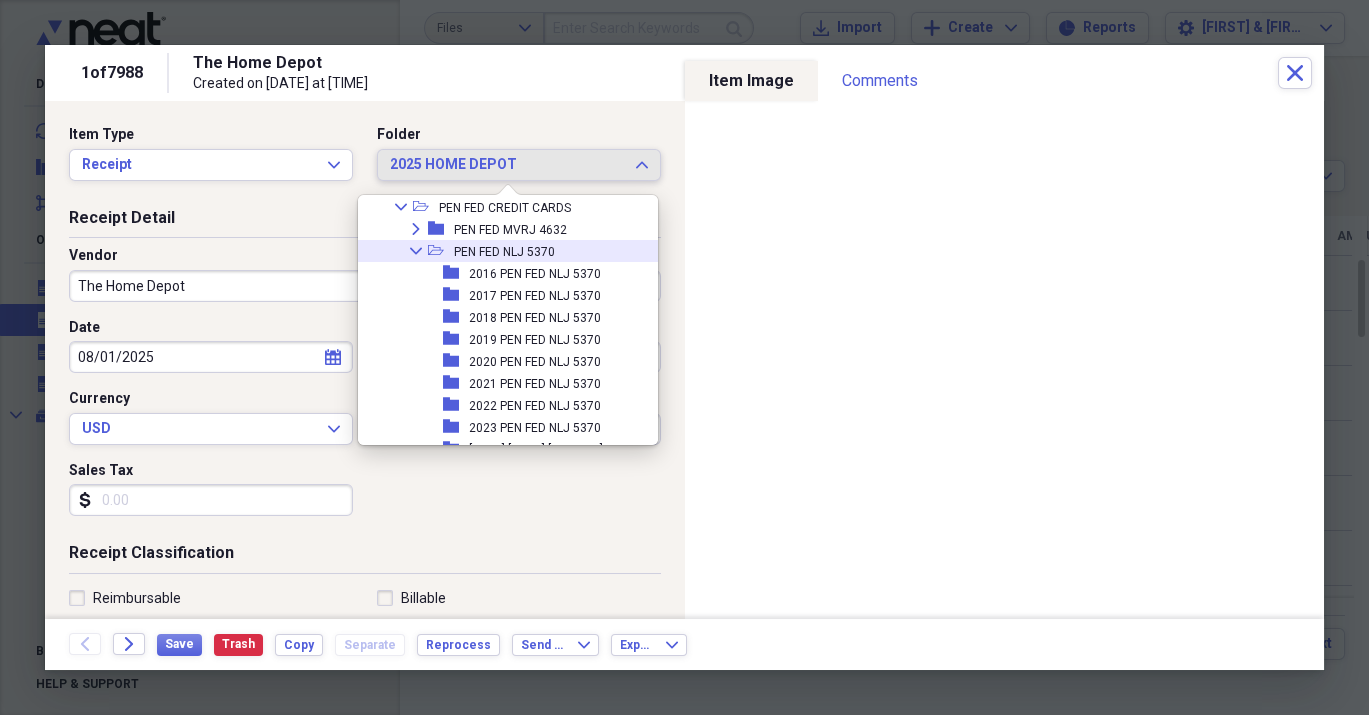 click on "Collapse" 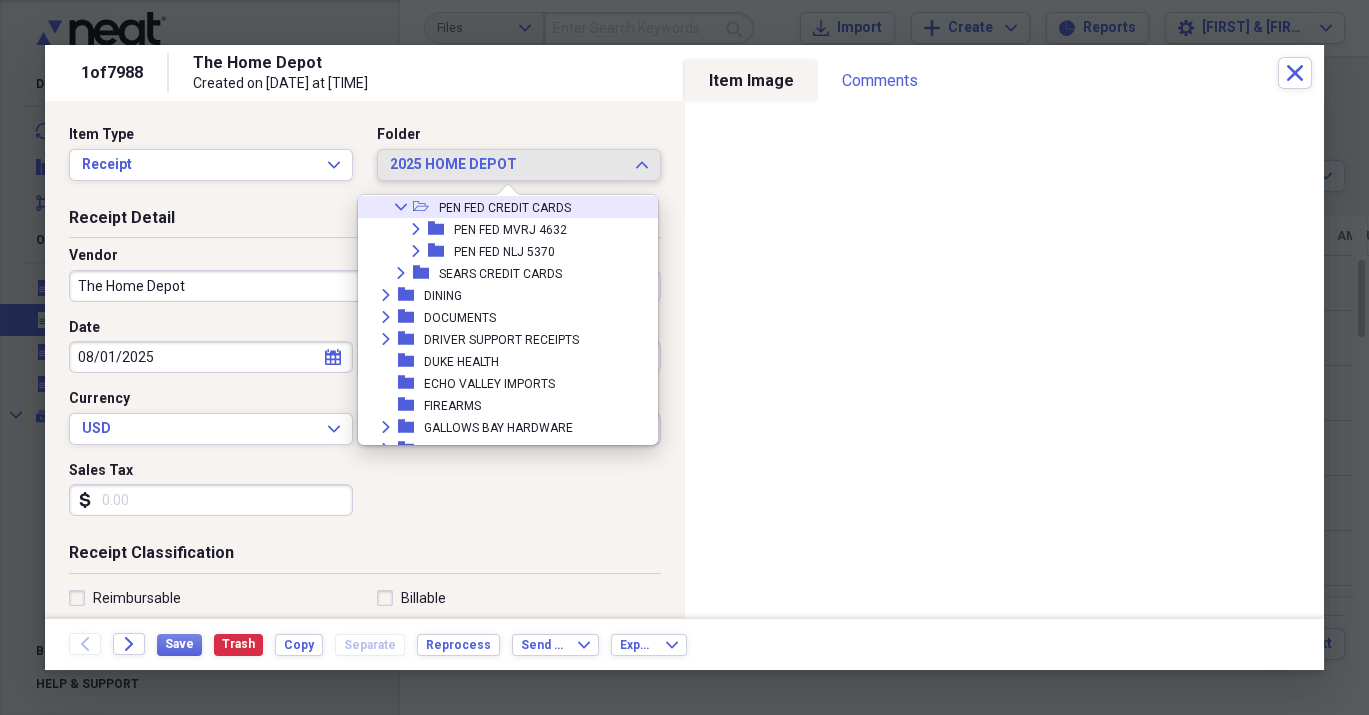 click on "Collapse" 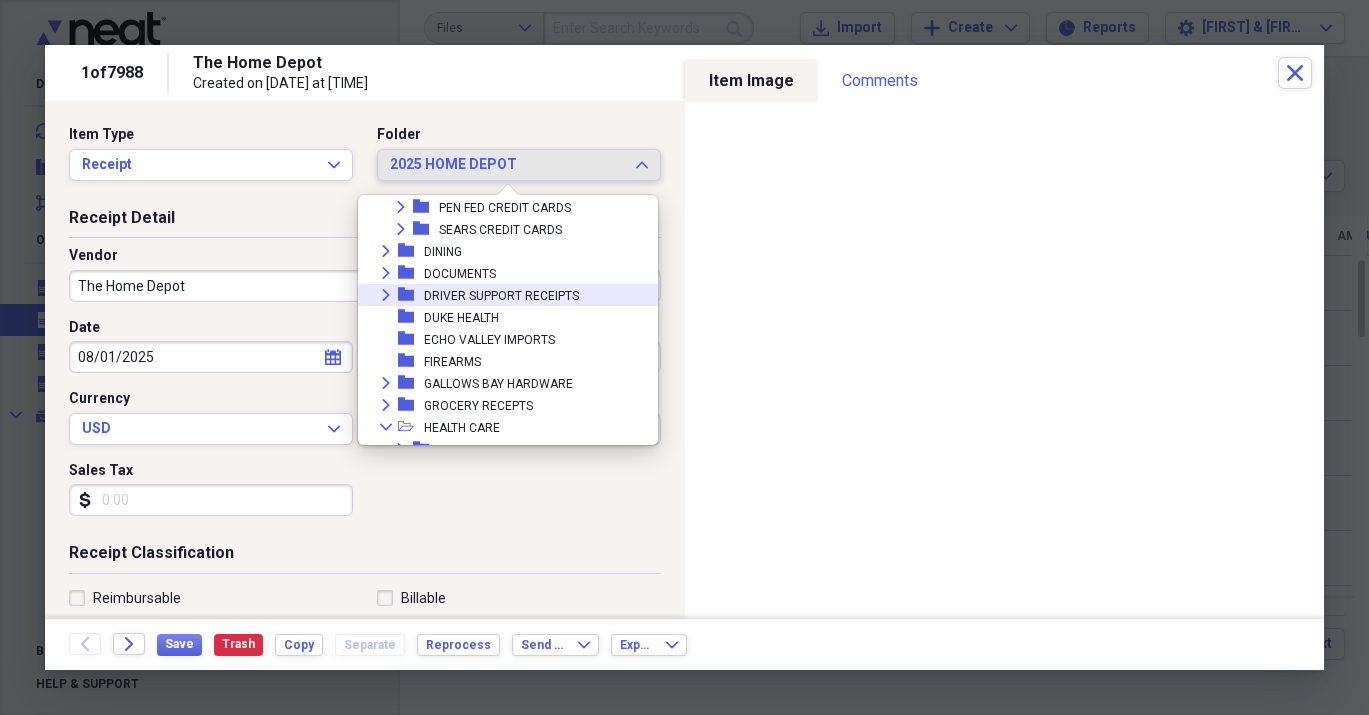 scroll, scrollTop: 2934, scrollLeft: 0, axis: vertical 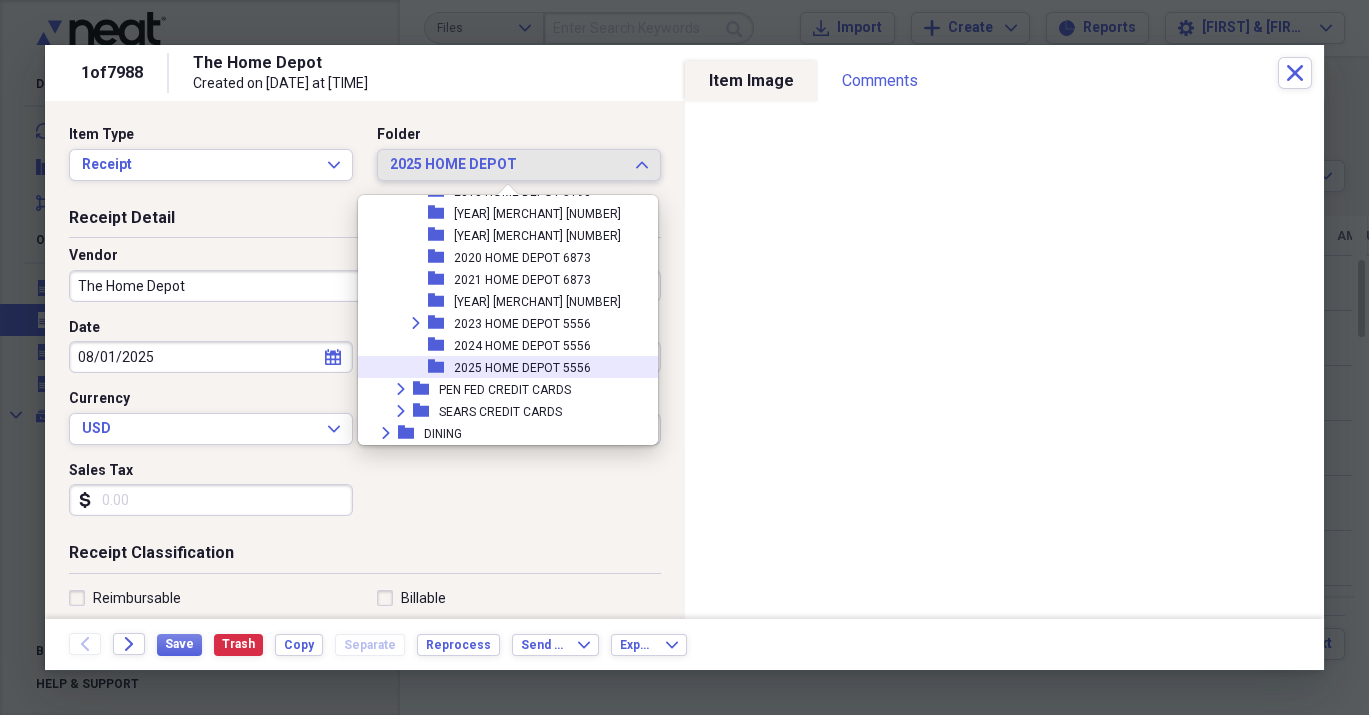 click on "2025 HOME DEPOT 5556" at bounding box center (522, 368) 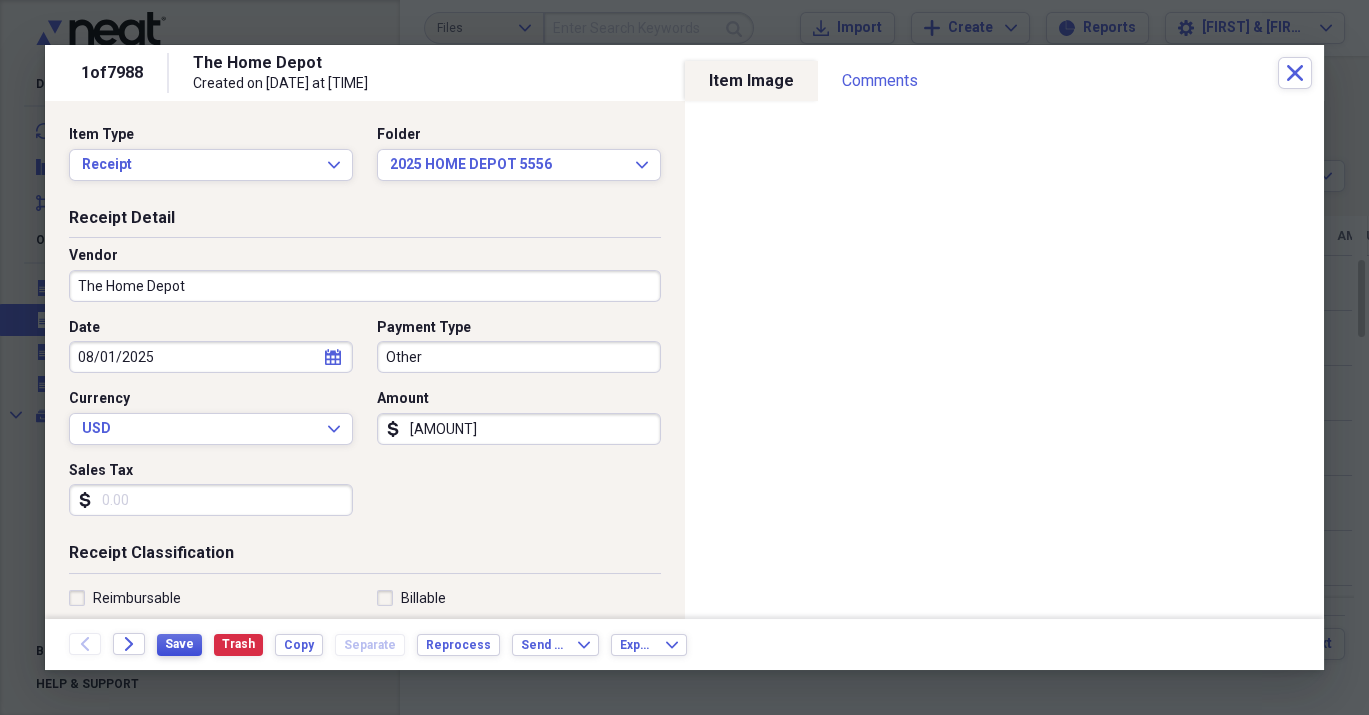 click on "Save" at bounding box center (179, 644) 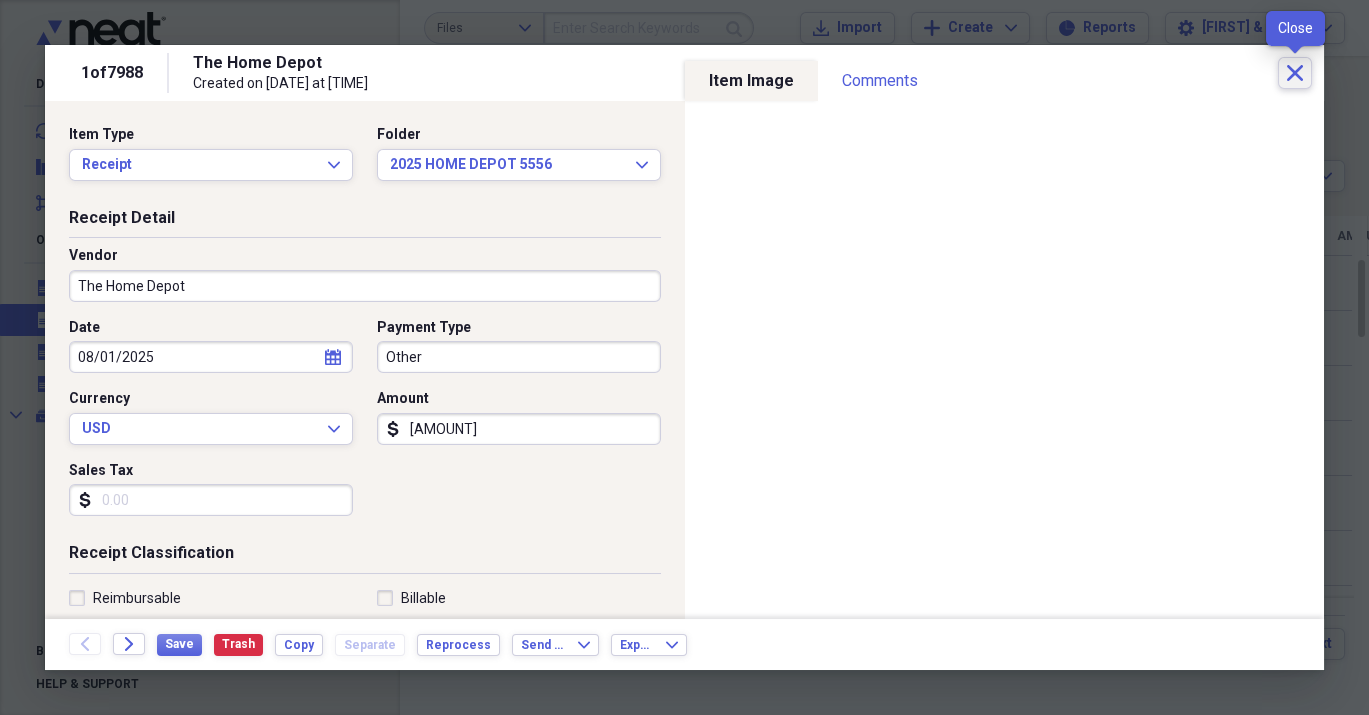 click on "Close" 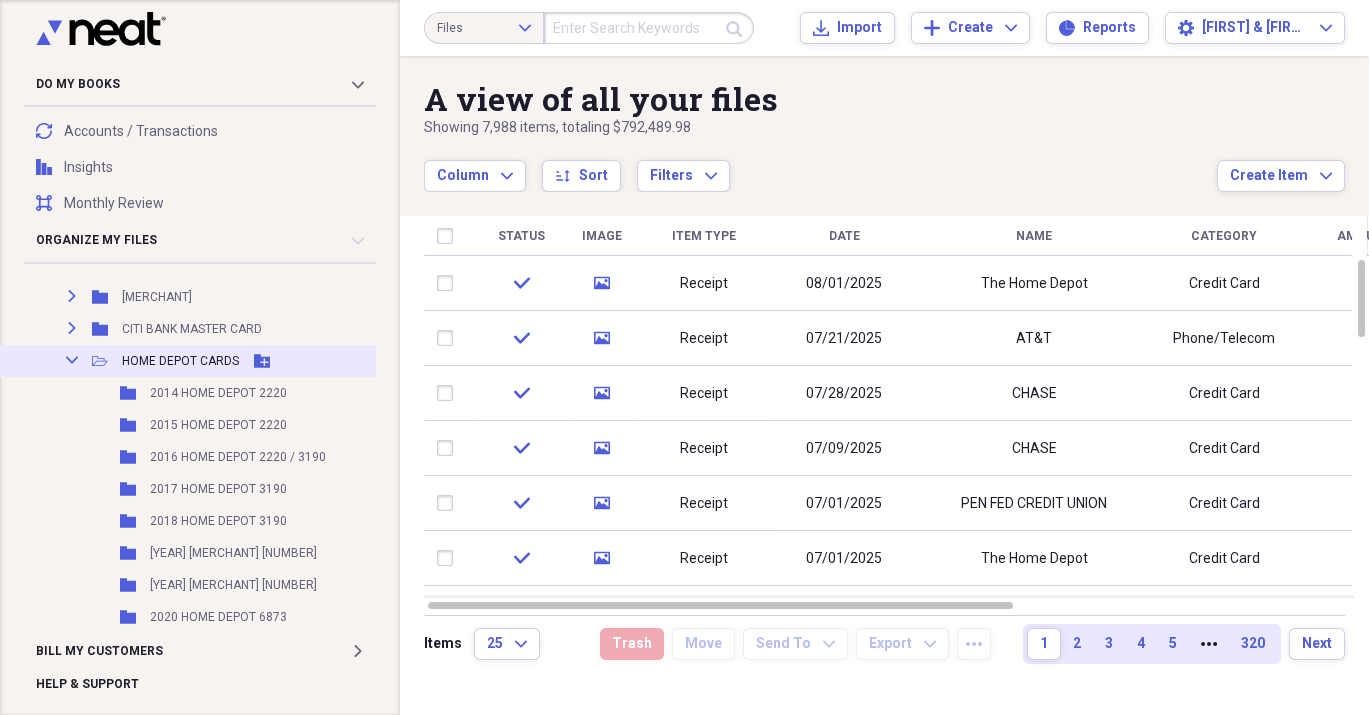 scroll, scrollTop: 909, scrollLeft: 0, axis: vertical 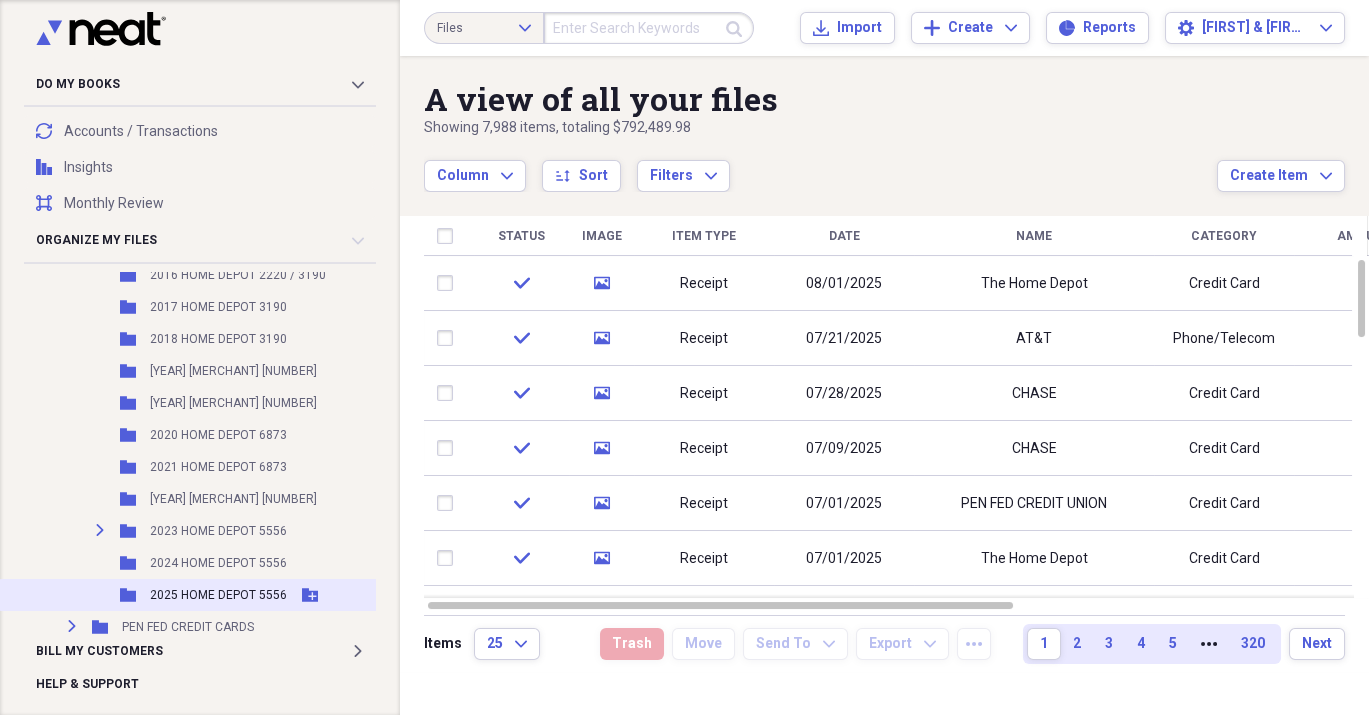 click on "2025 HOME DEPOT 5556" at bounding box center (218, 595) 